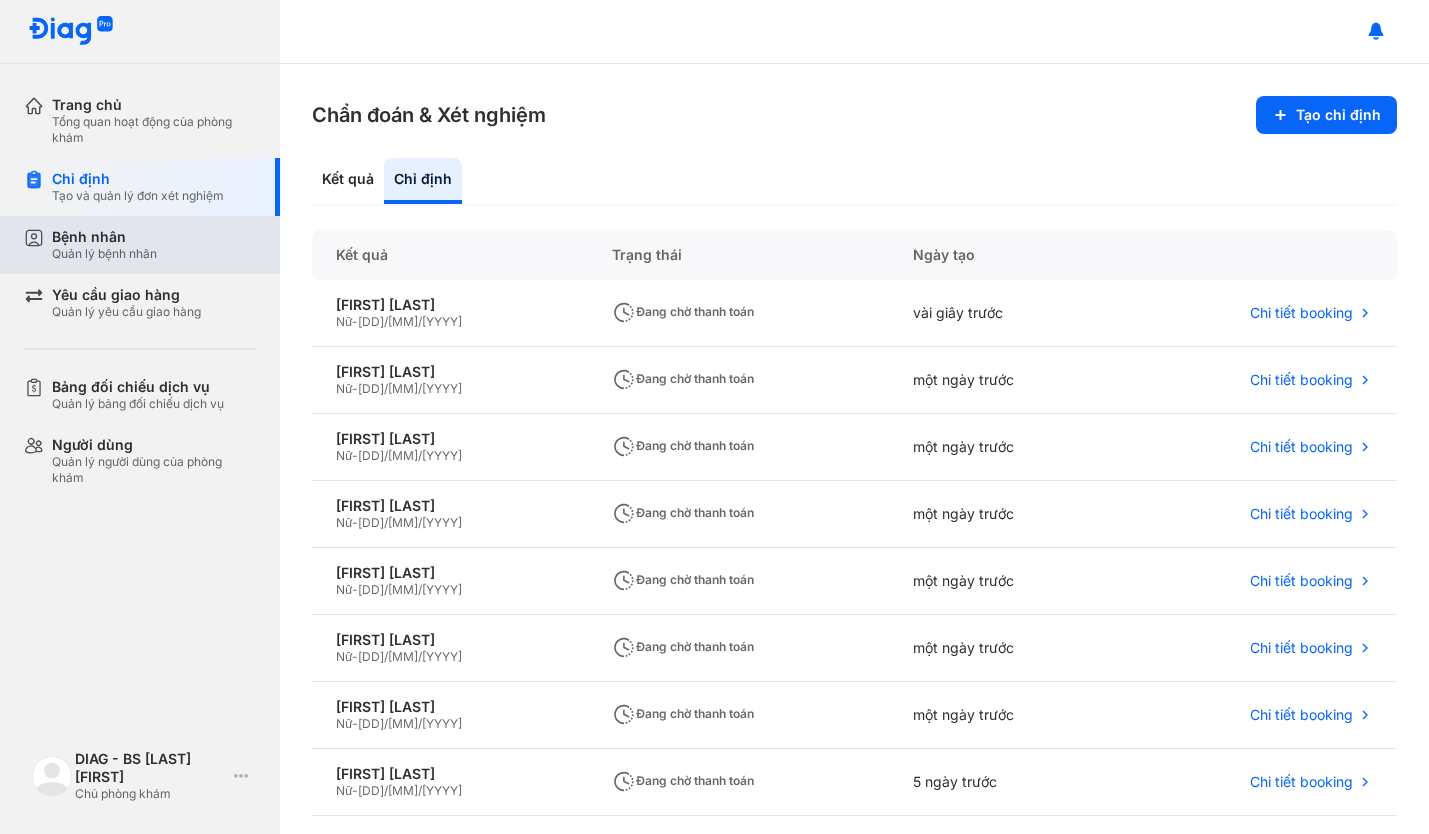 scroll, scrollTop: 0, scrollLeft: 0, axis: both 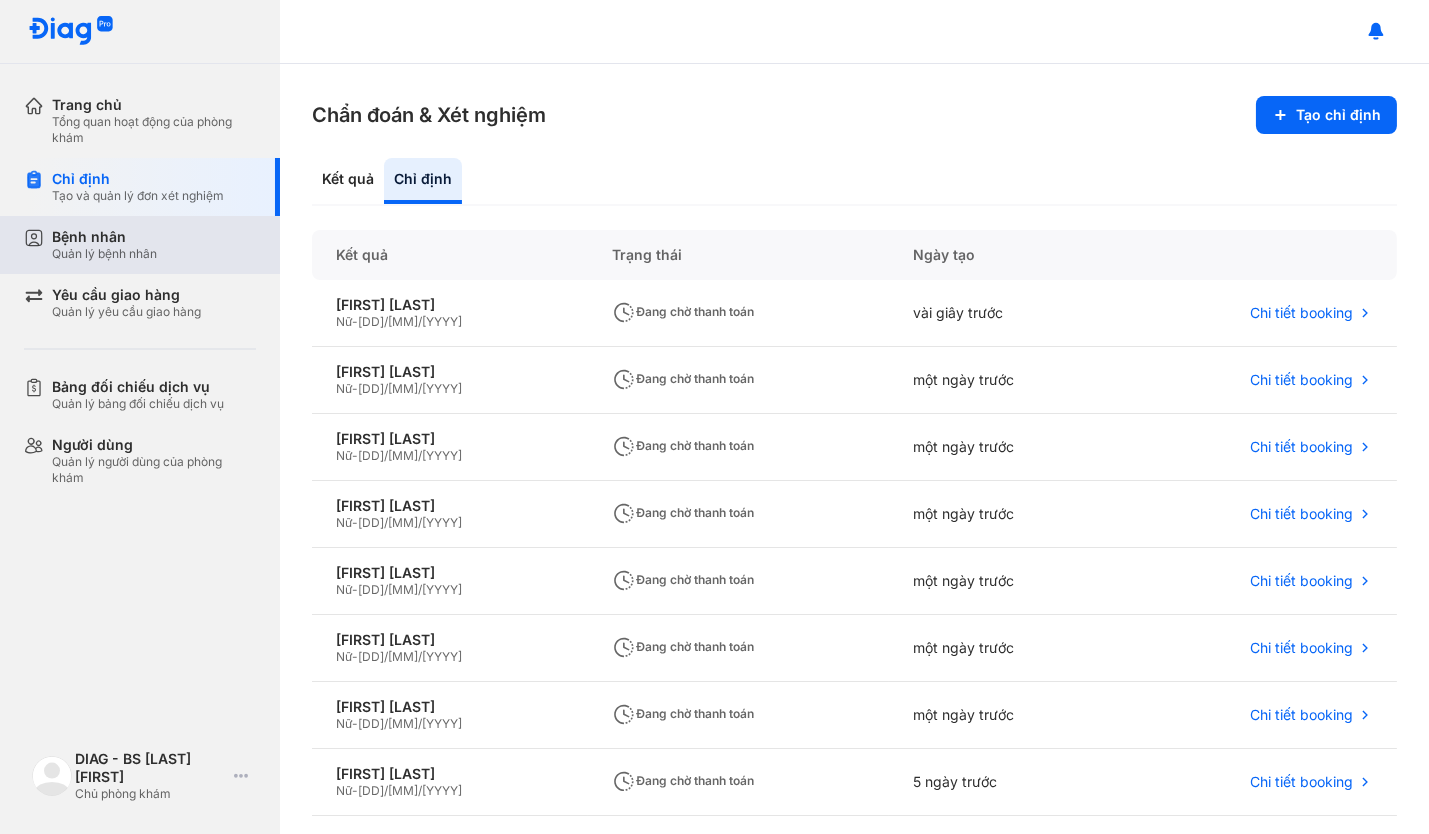 click on "Bệnh nhân Quản lý bệnh nhân" at bounding box center [154, 245] 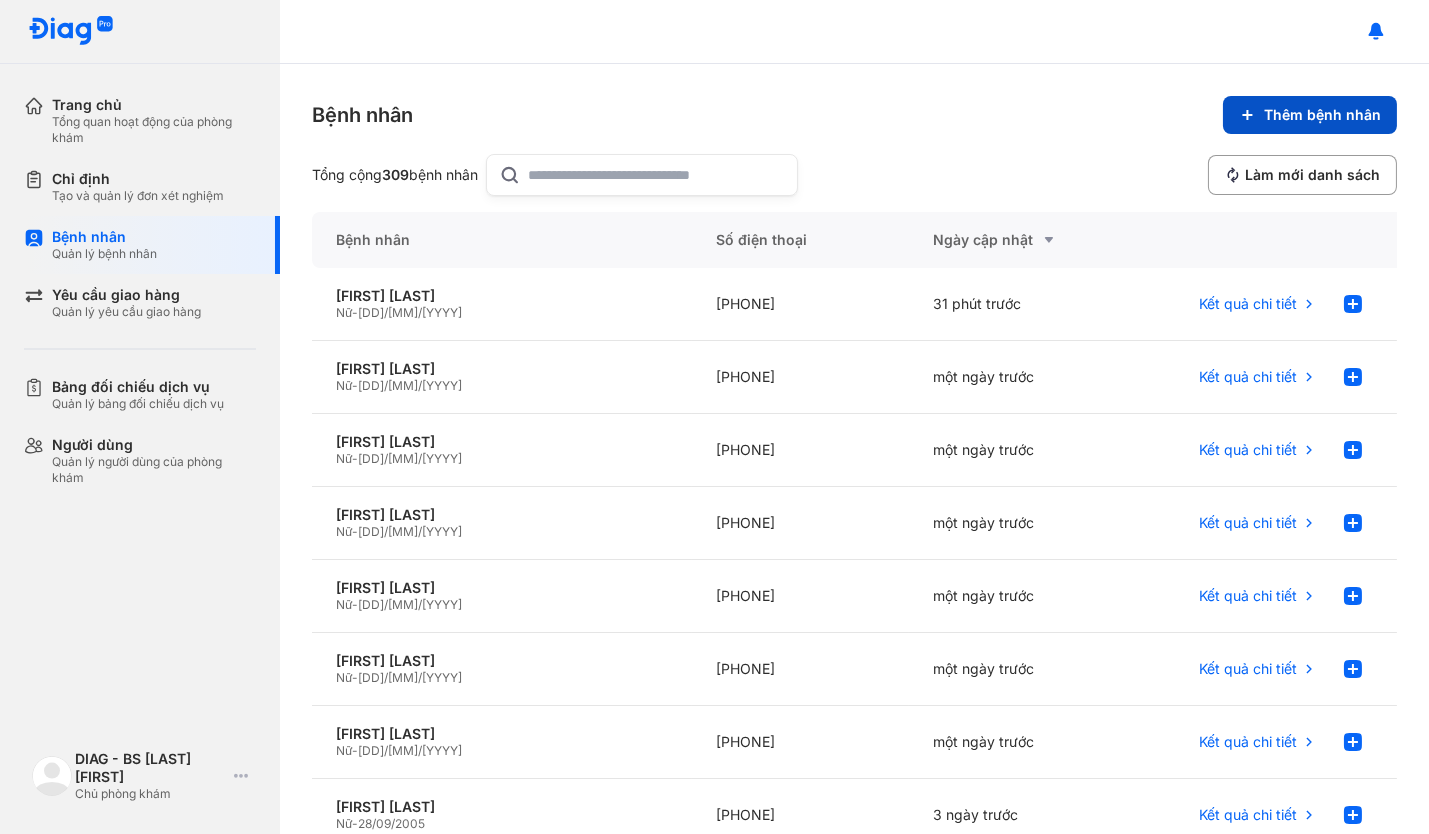 click on "Thêm bệnh nhân" 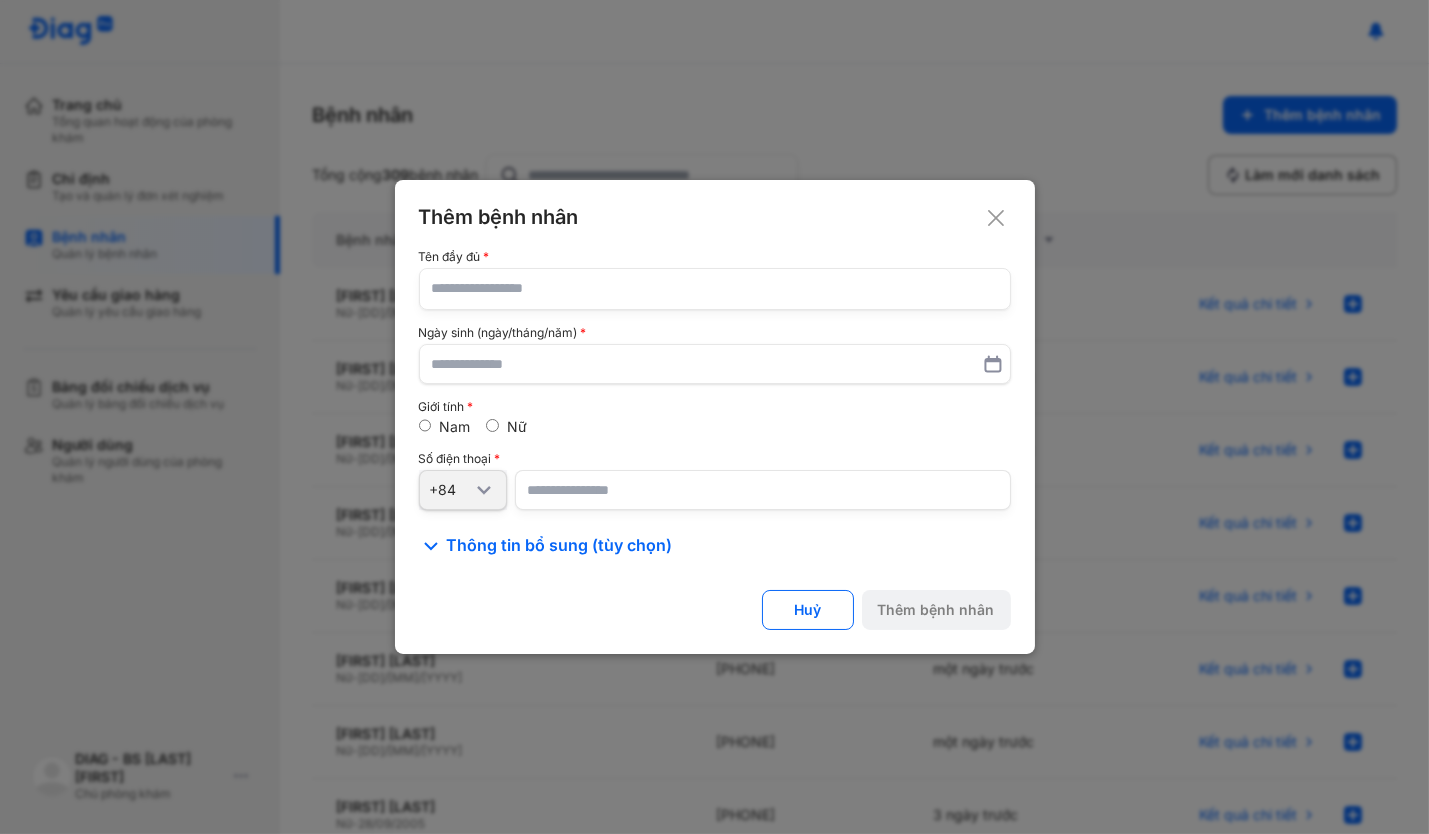 click 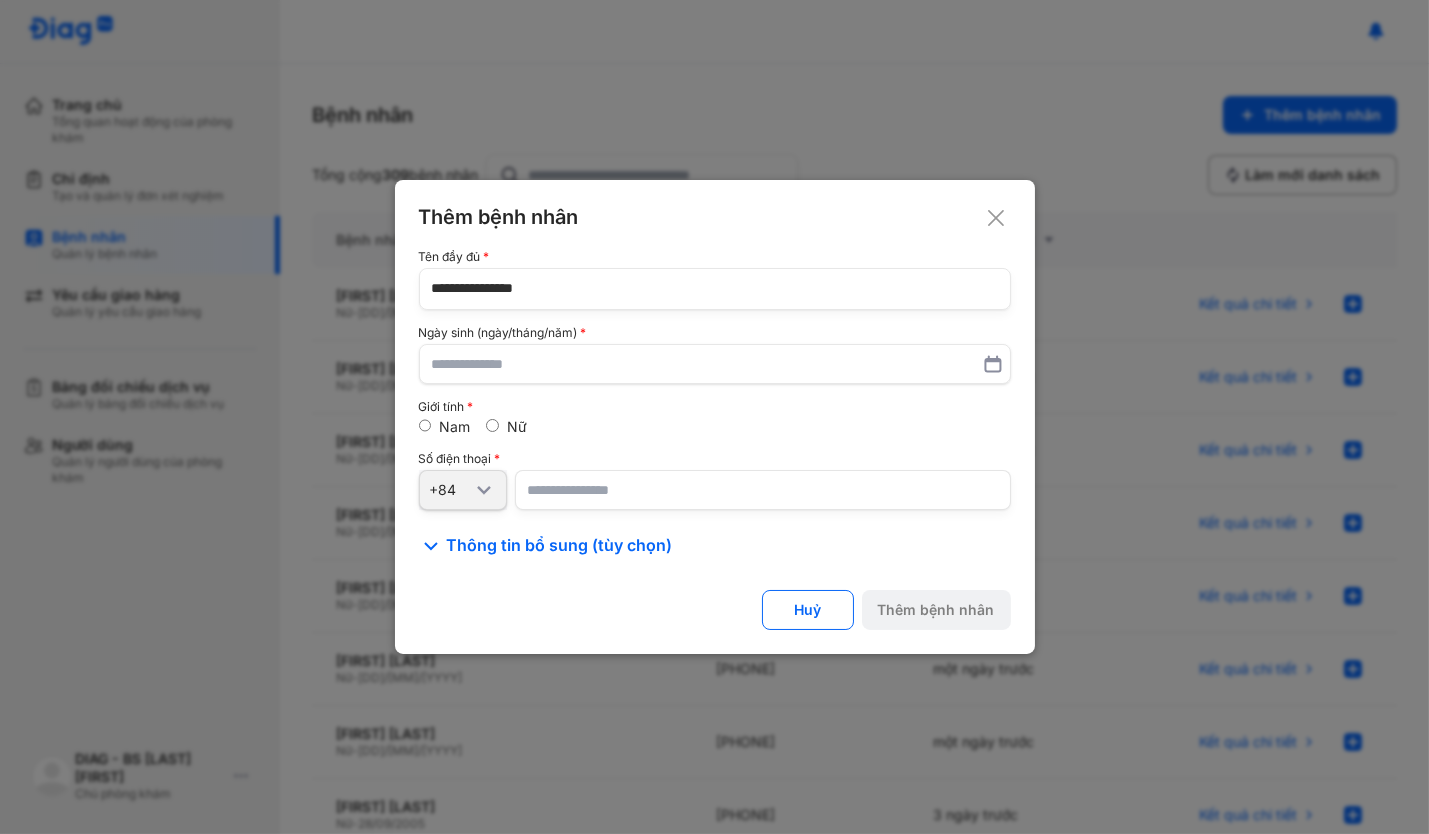 type on "**********" 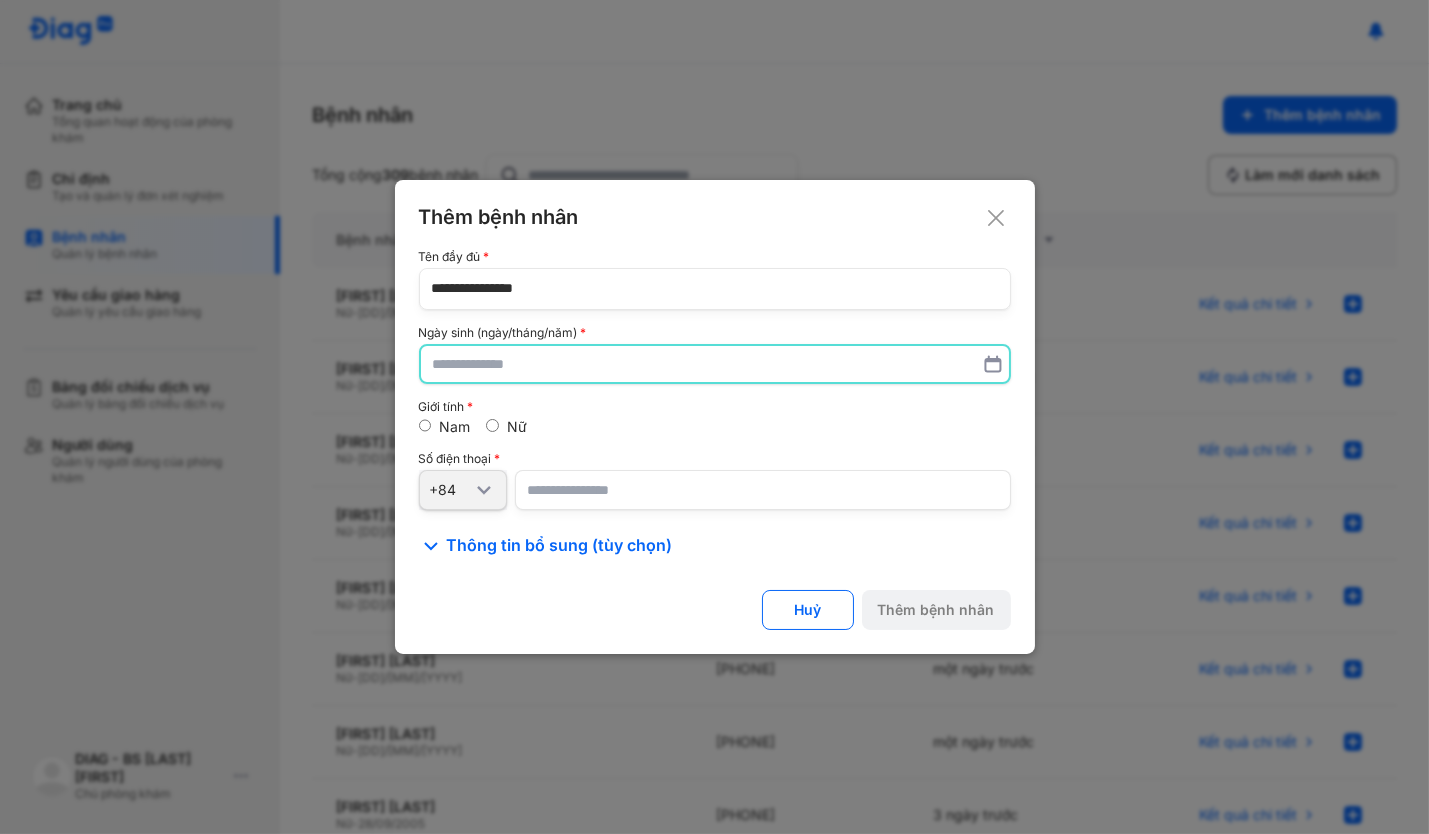 click at bounding box center [715, 364] 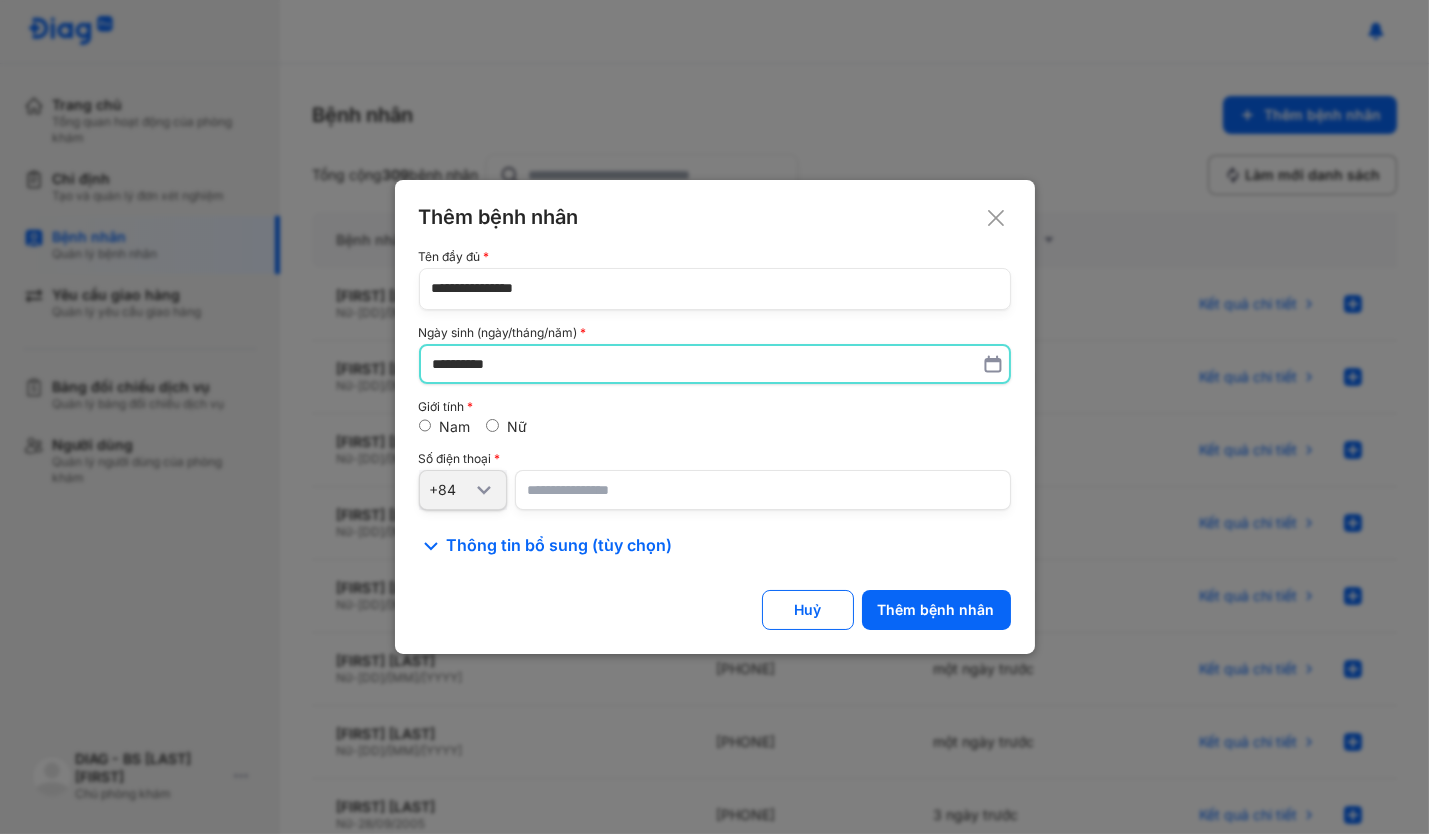 type on "**********" 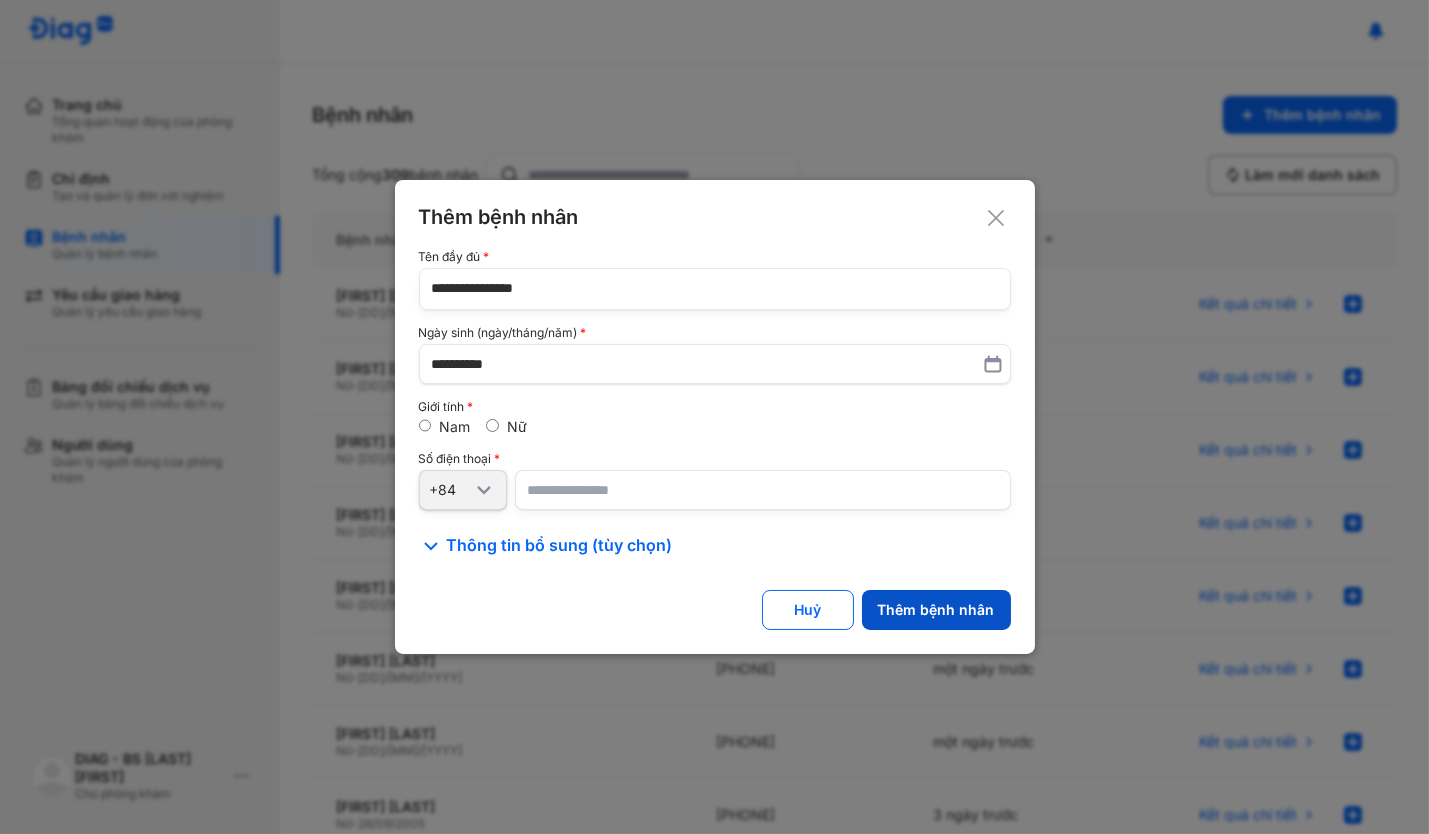 click on "Thêm bệnh nhân" 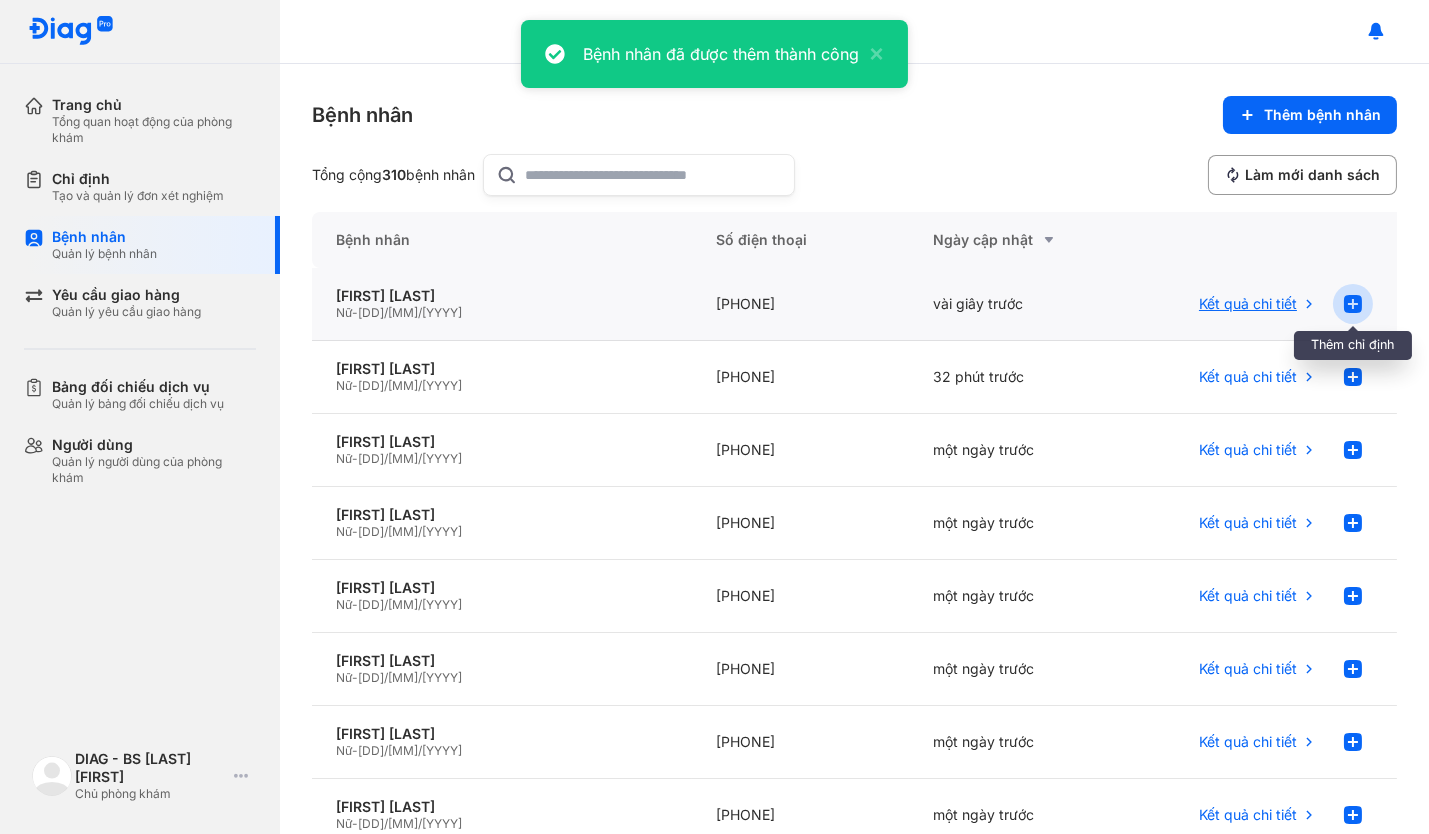 click 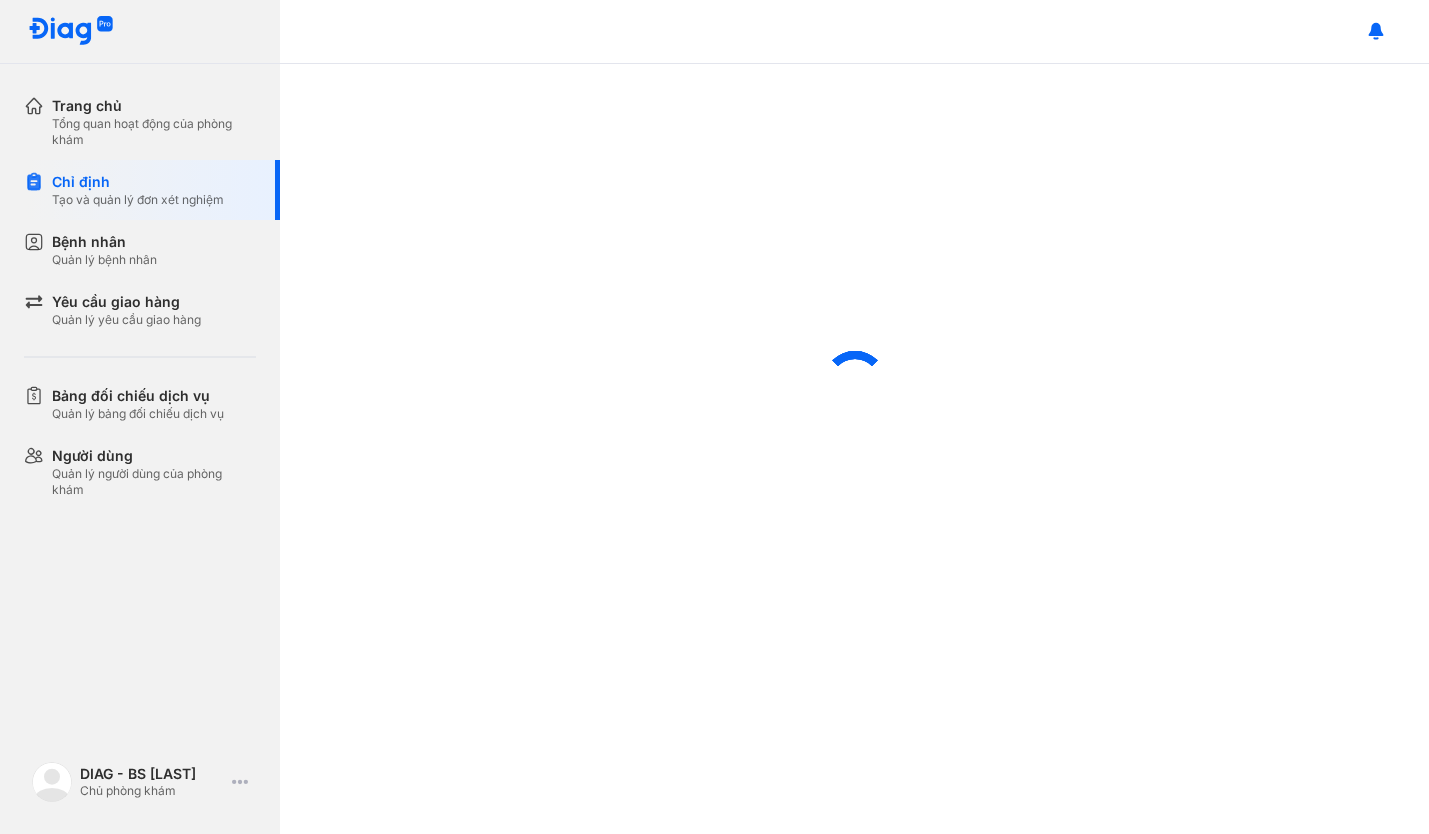 scroll, scrollTop: 0, scrollLeft: 0, axis: both 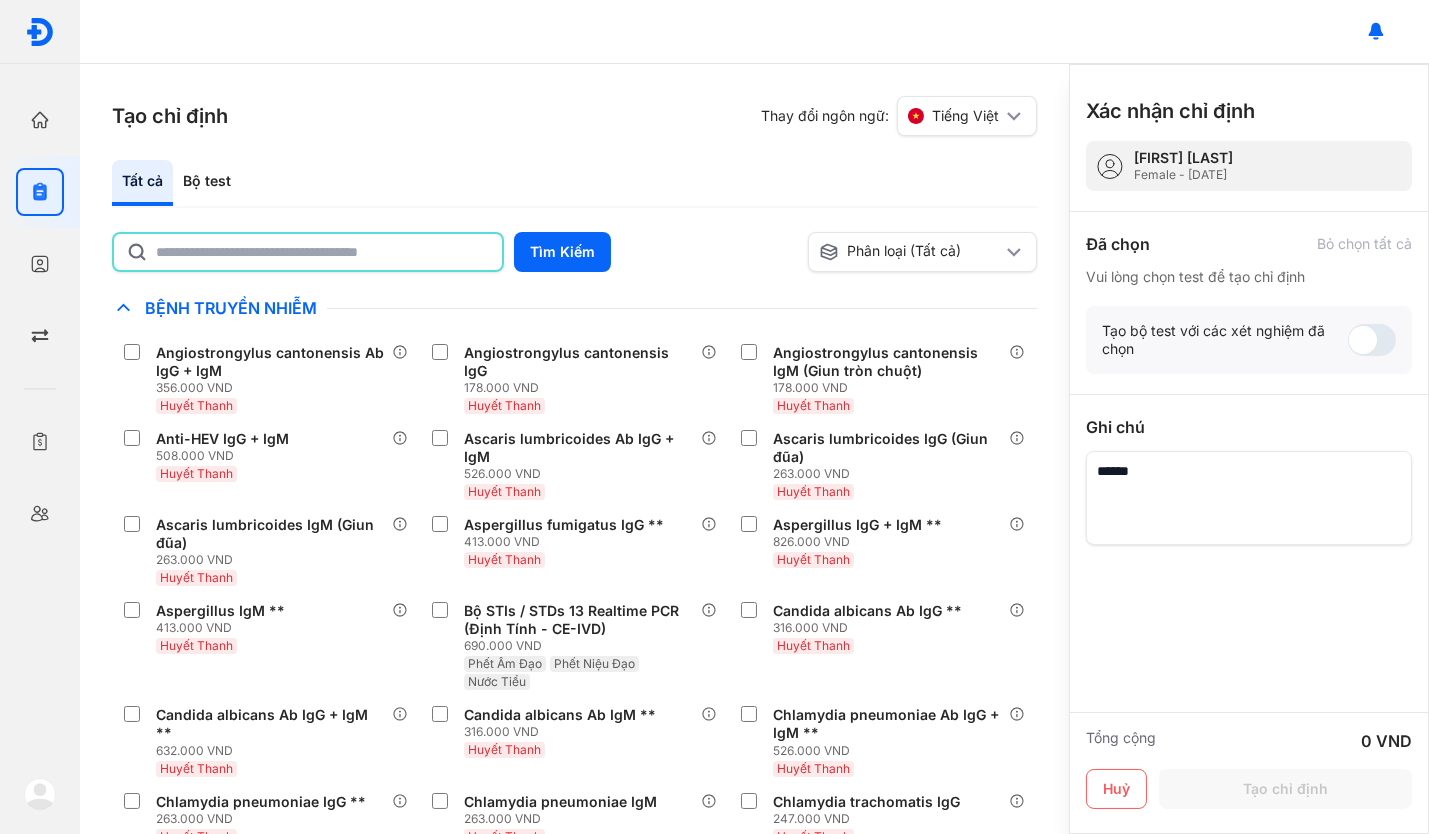 click 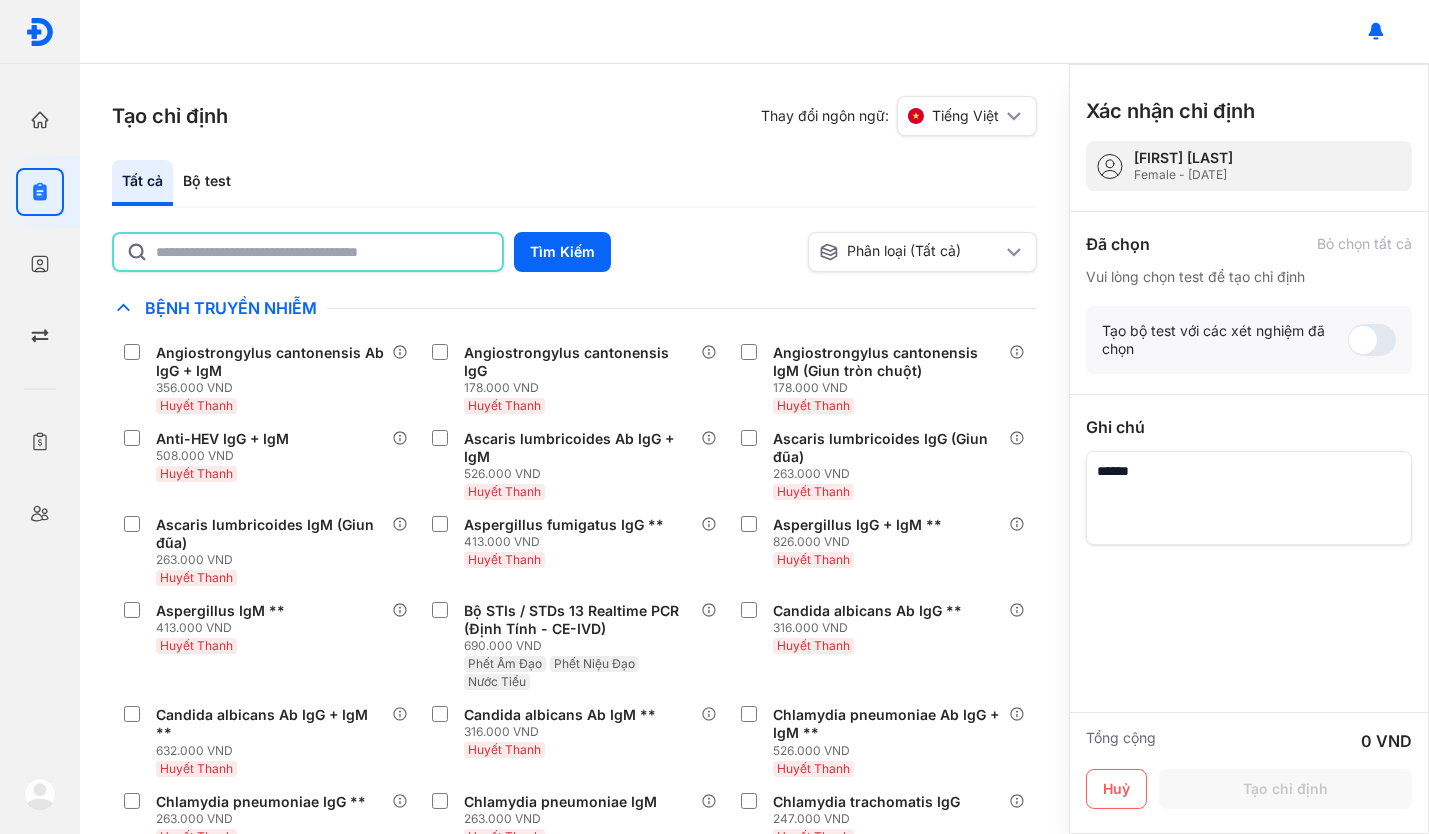 type on "**********" 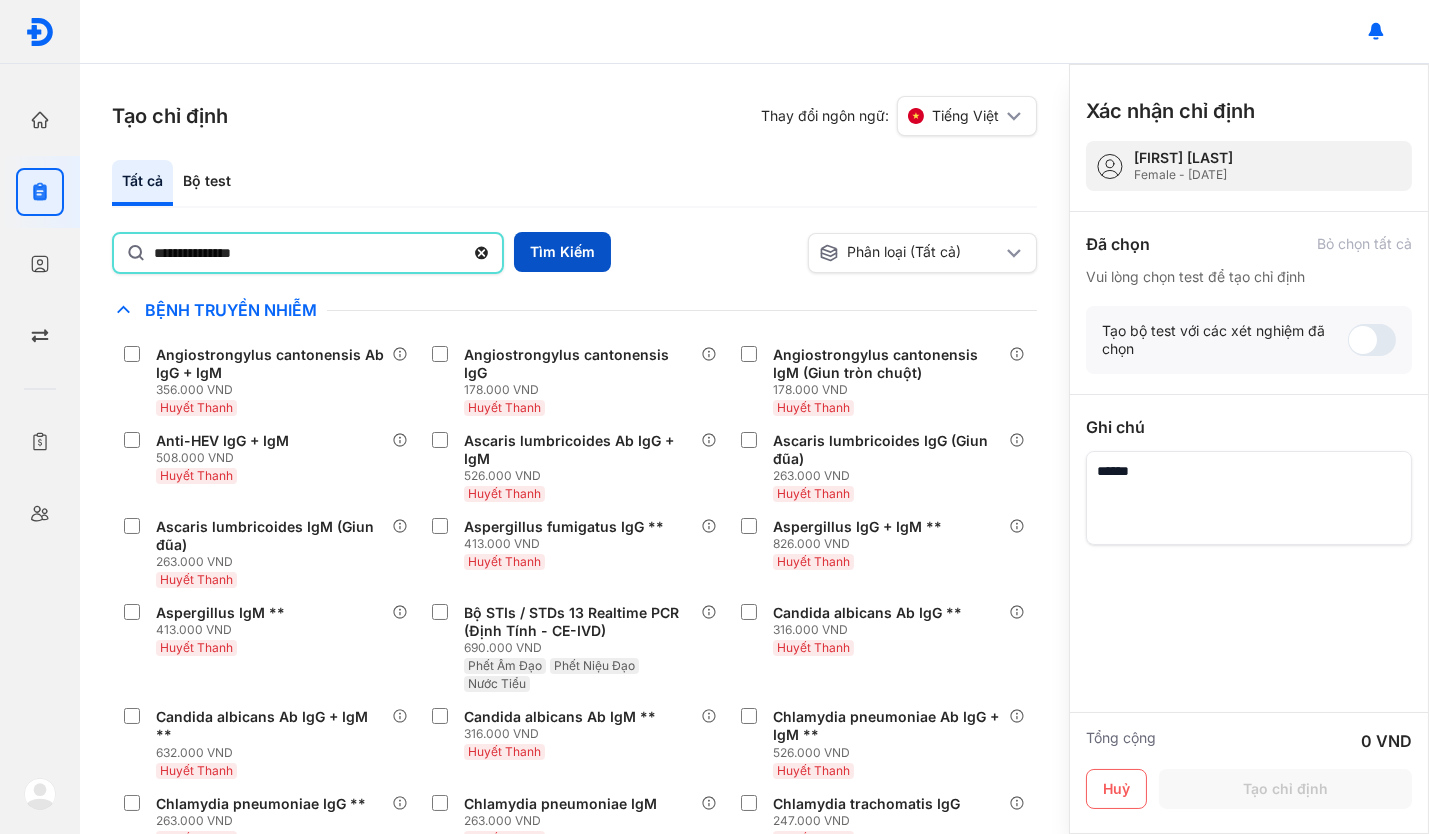 click on "Tìm Kiếm" at bounding box center (562, 252) 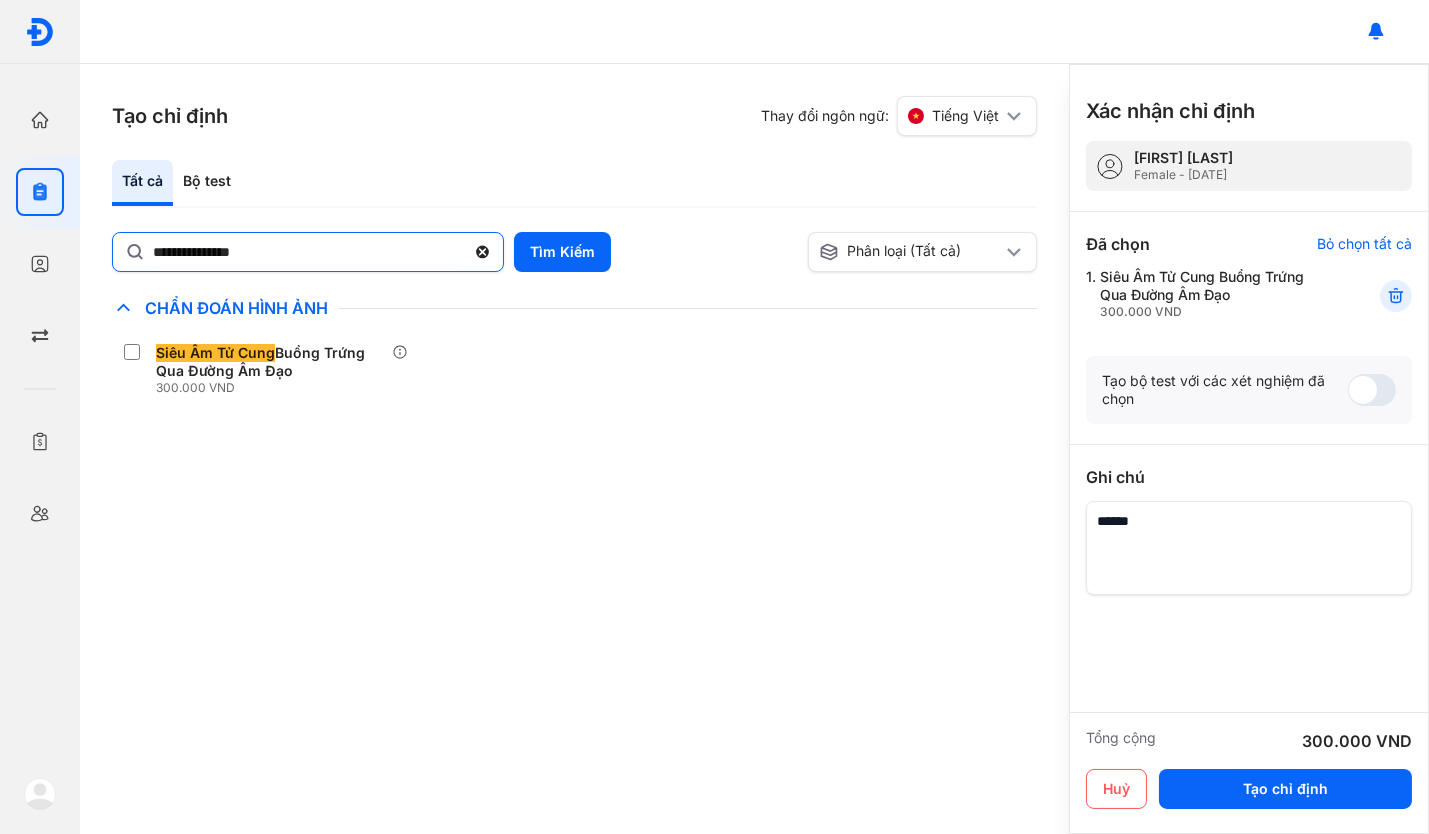 click 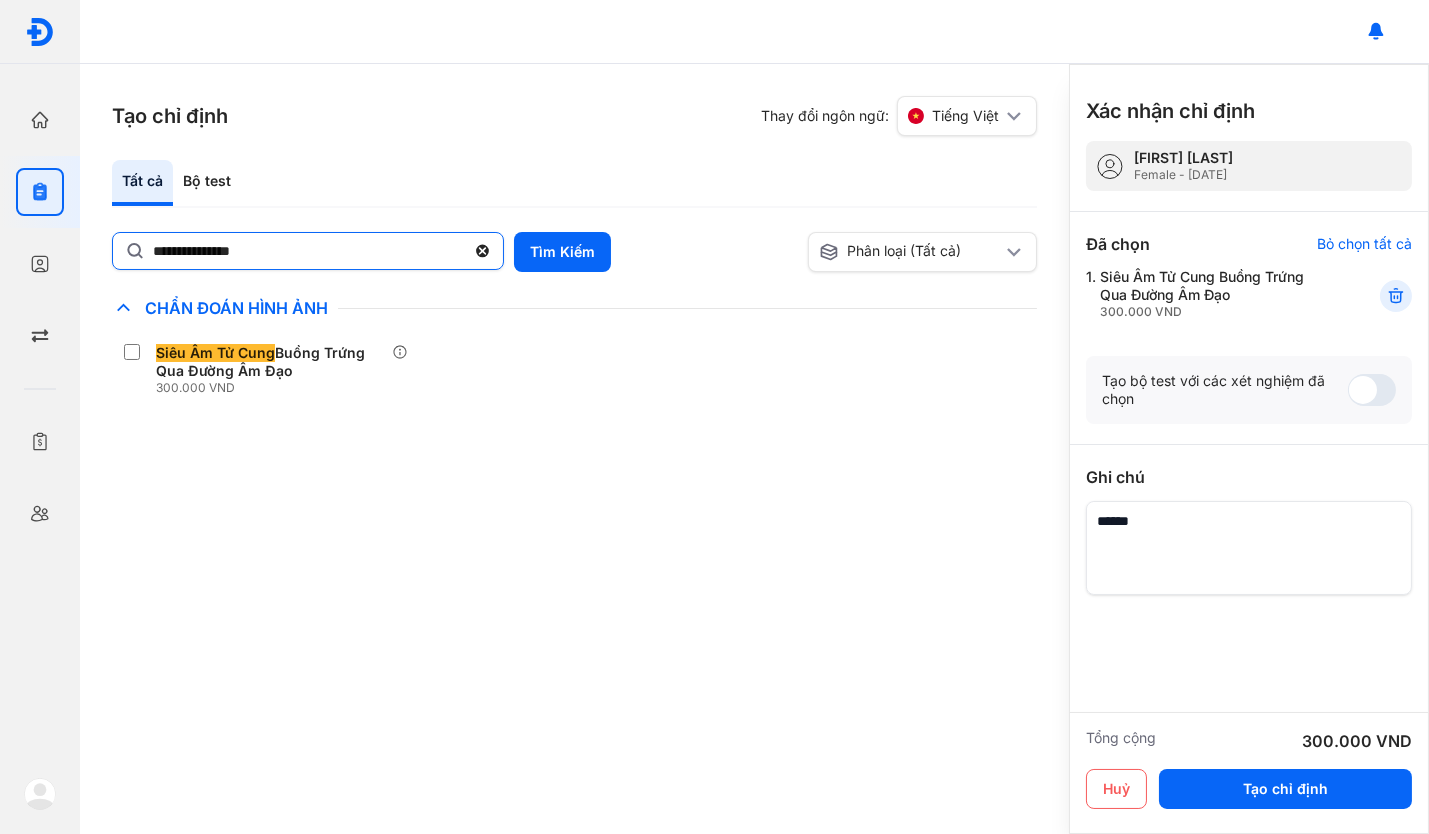 click on "**********" 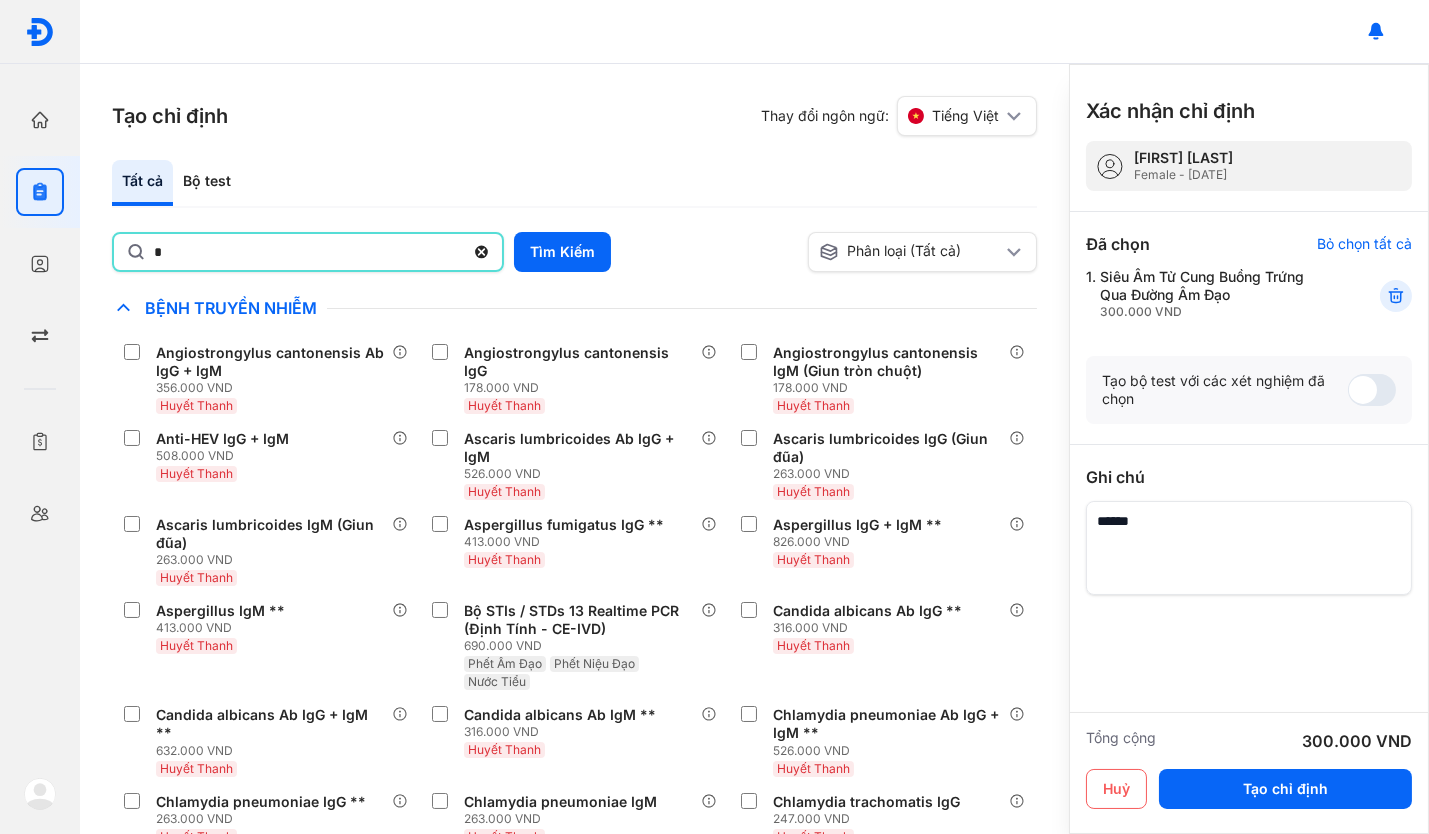 type on "********" 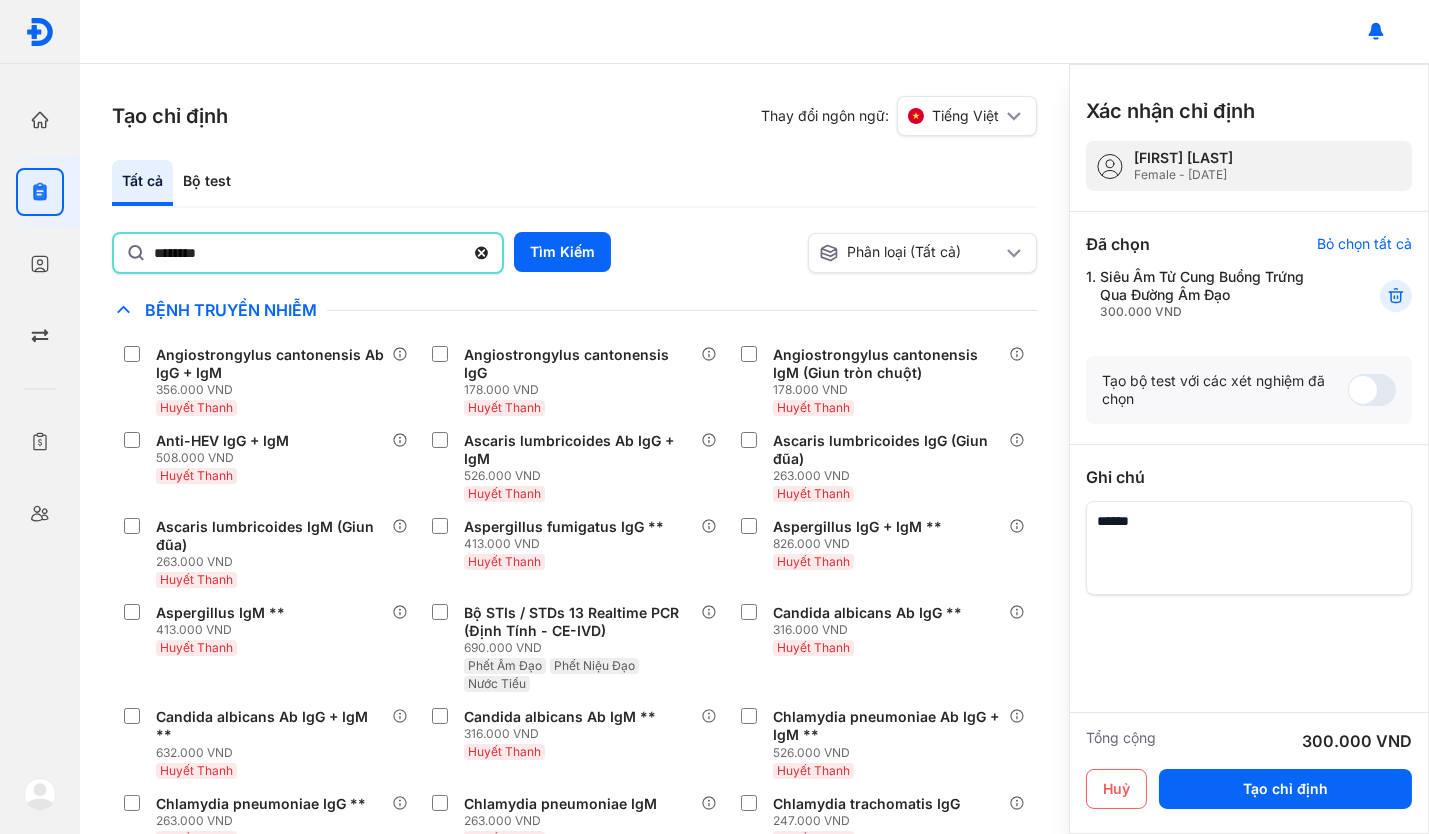 click 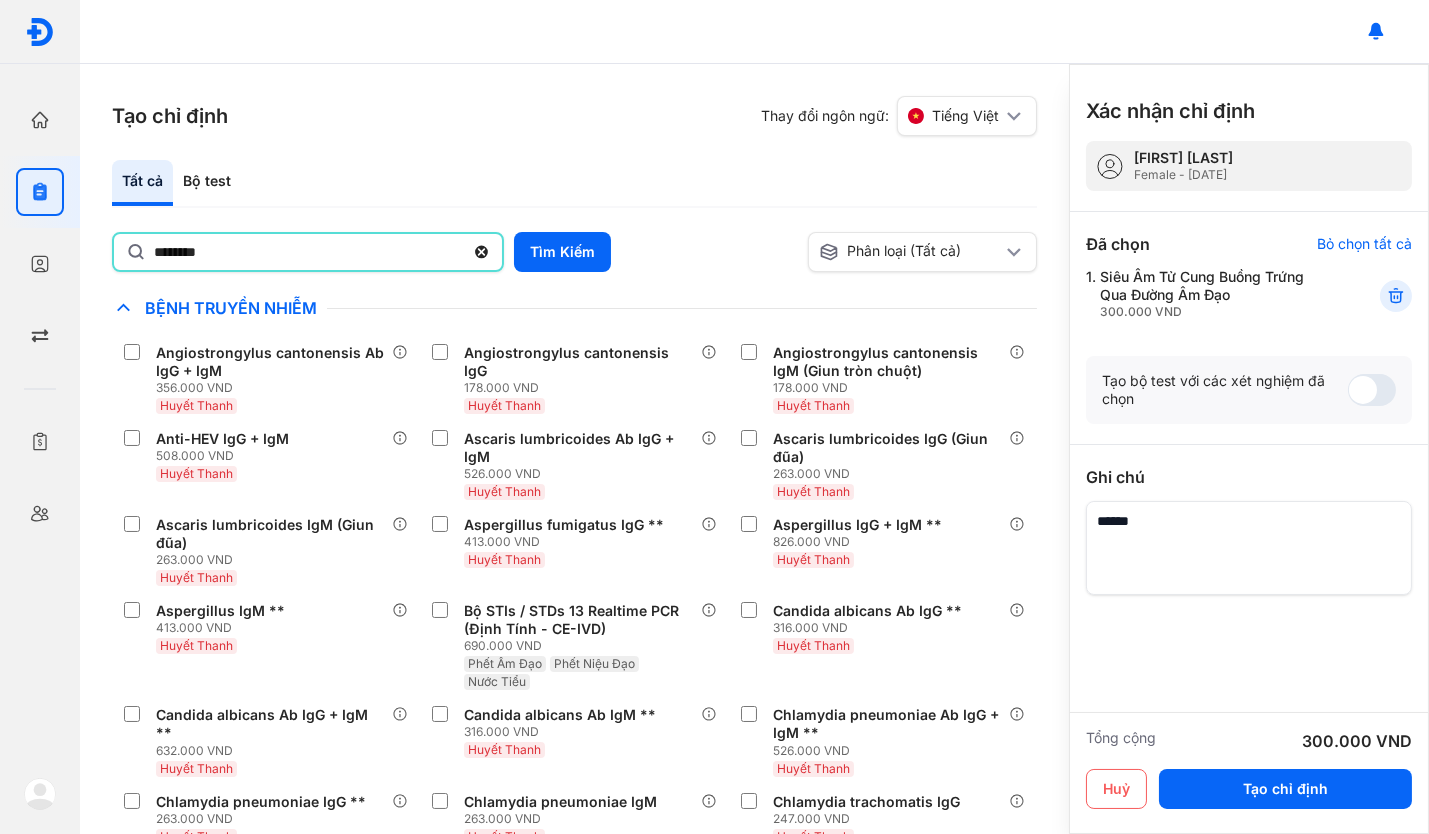 click on "********" 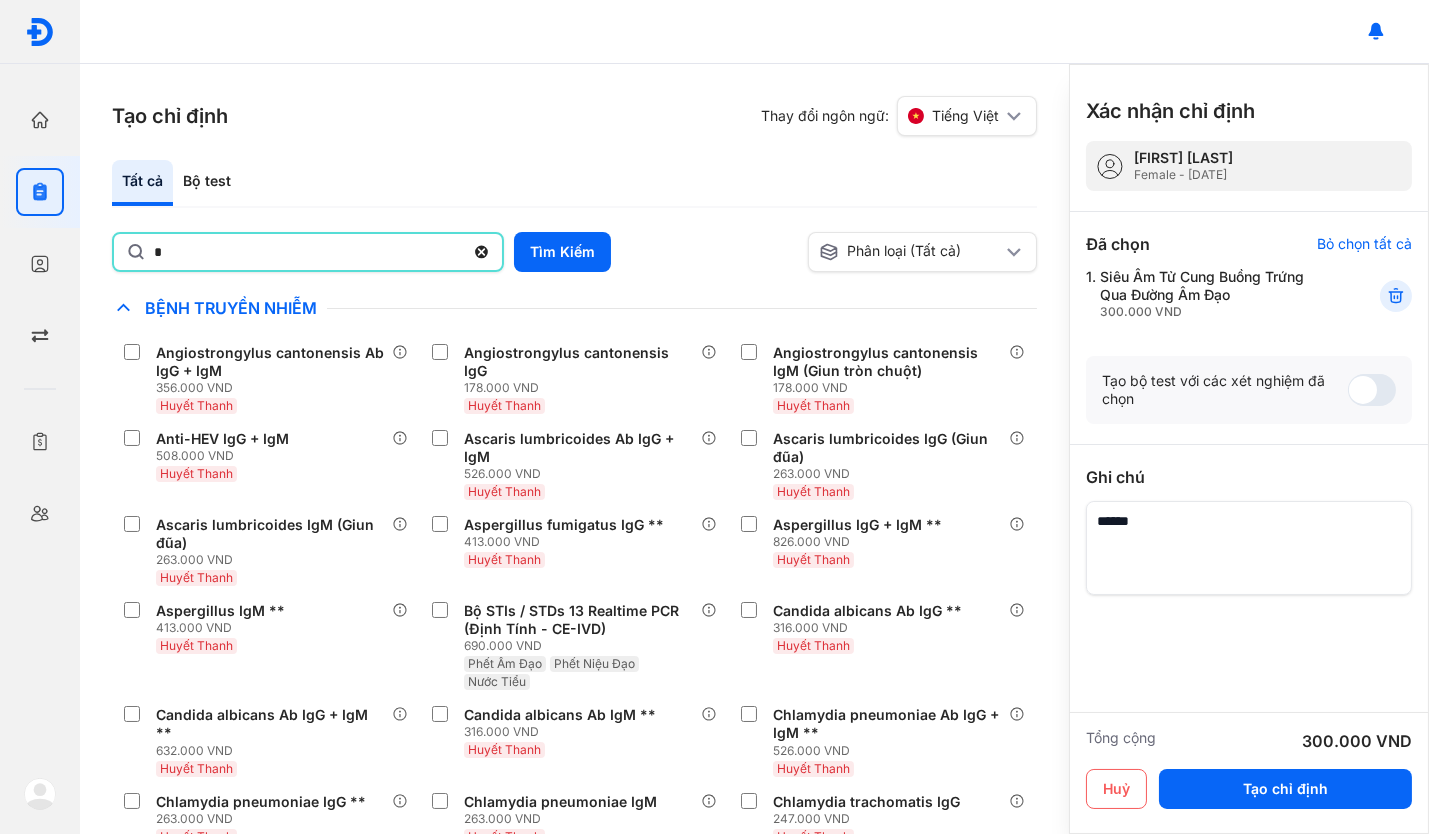 type on "********" 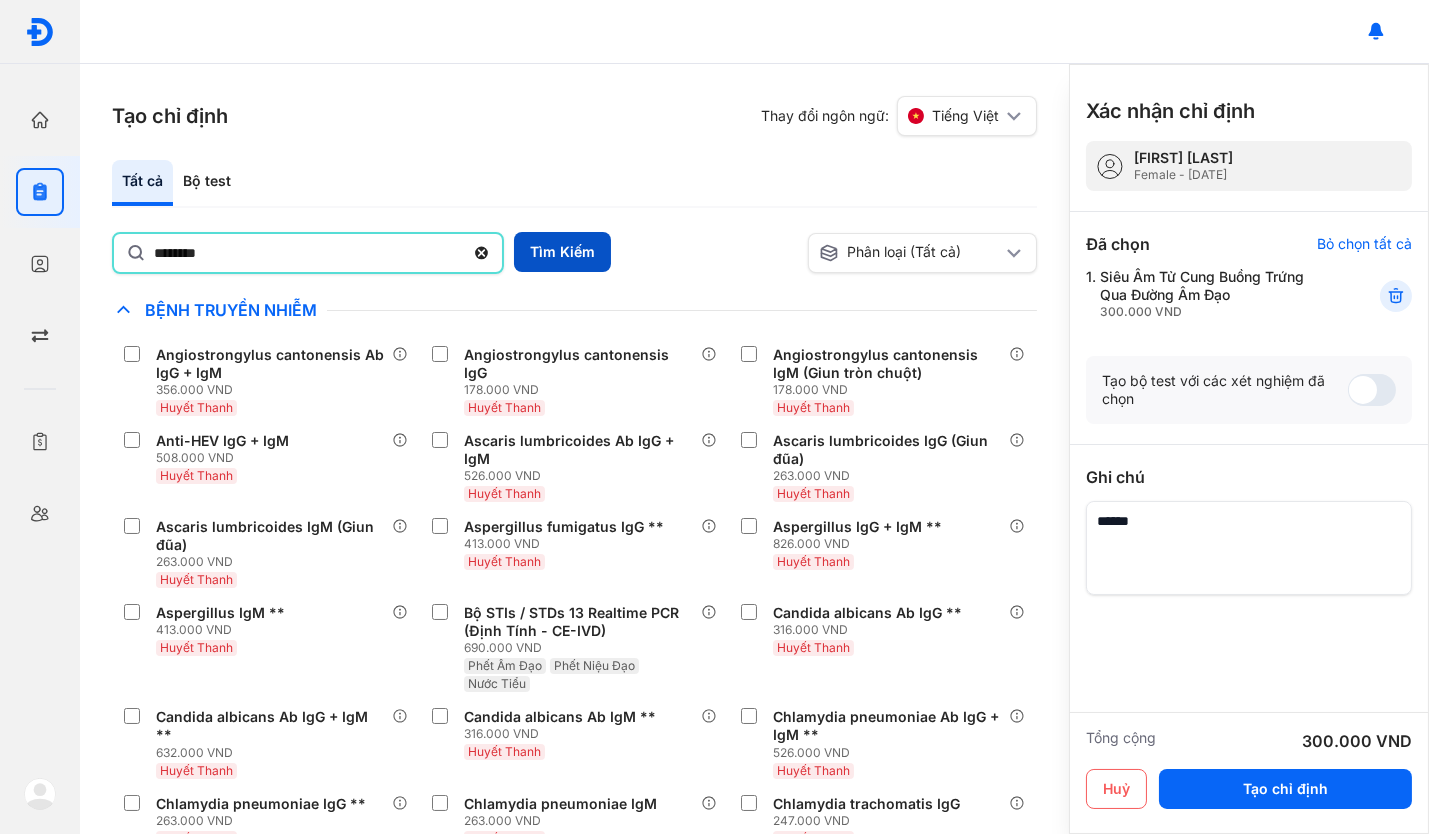 click on "Tìm Kiếm" at bounding box center [562, 252] 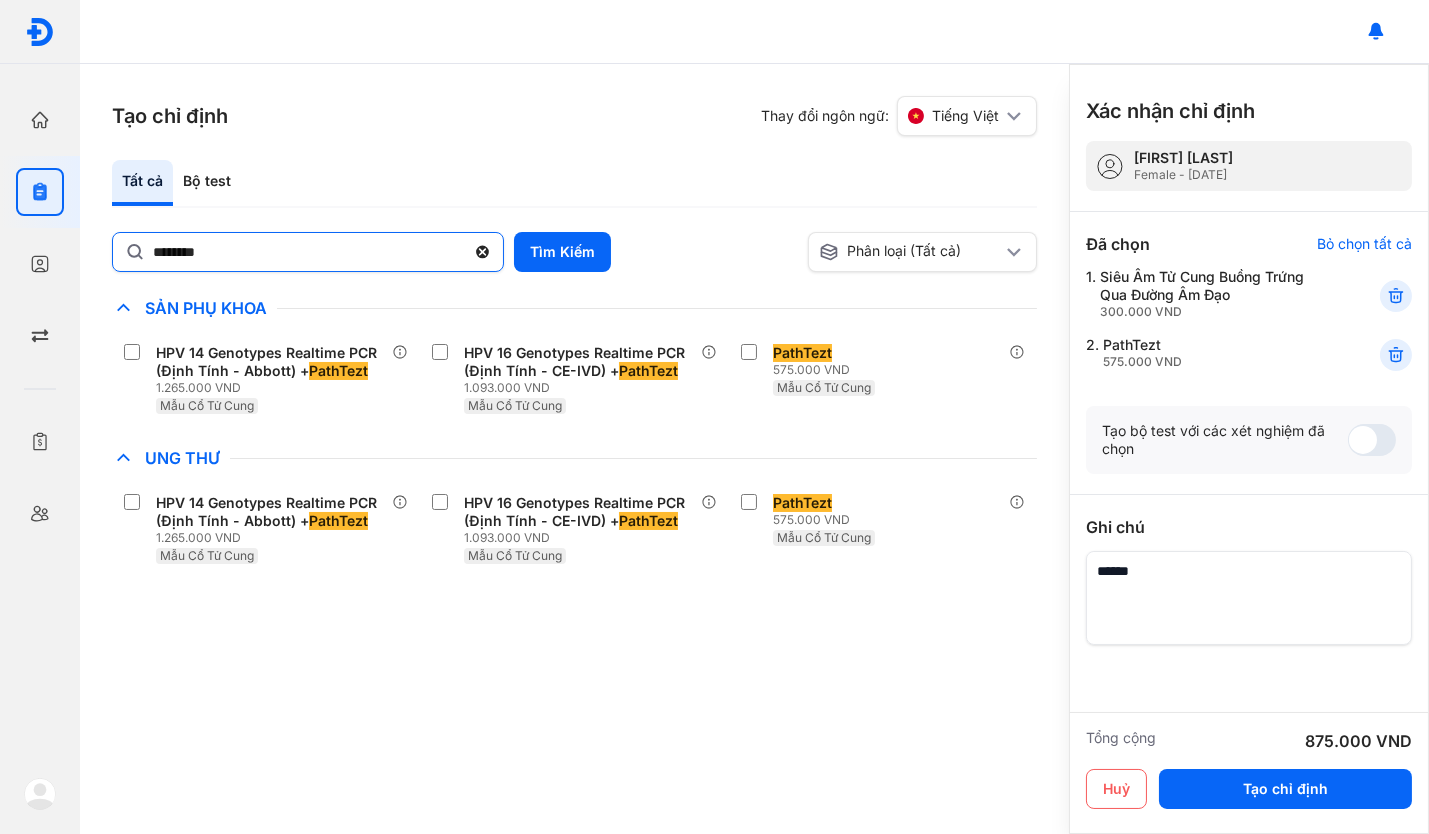 click 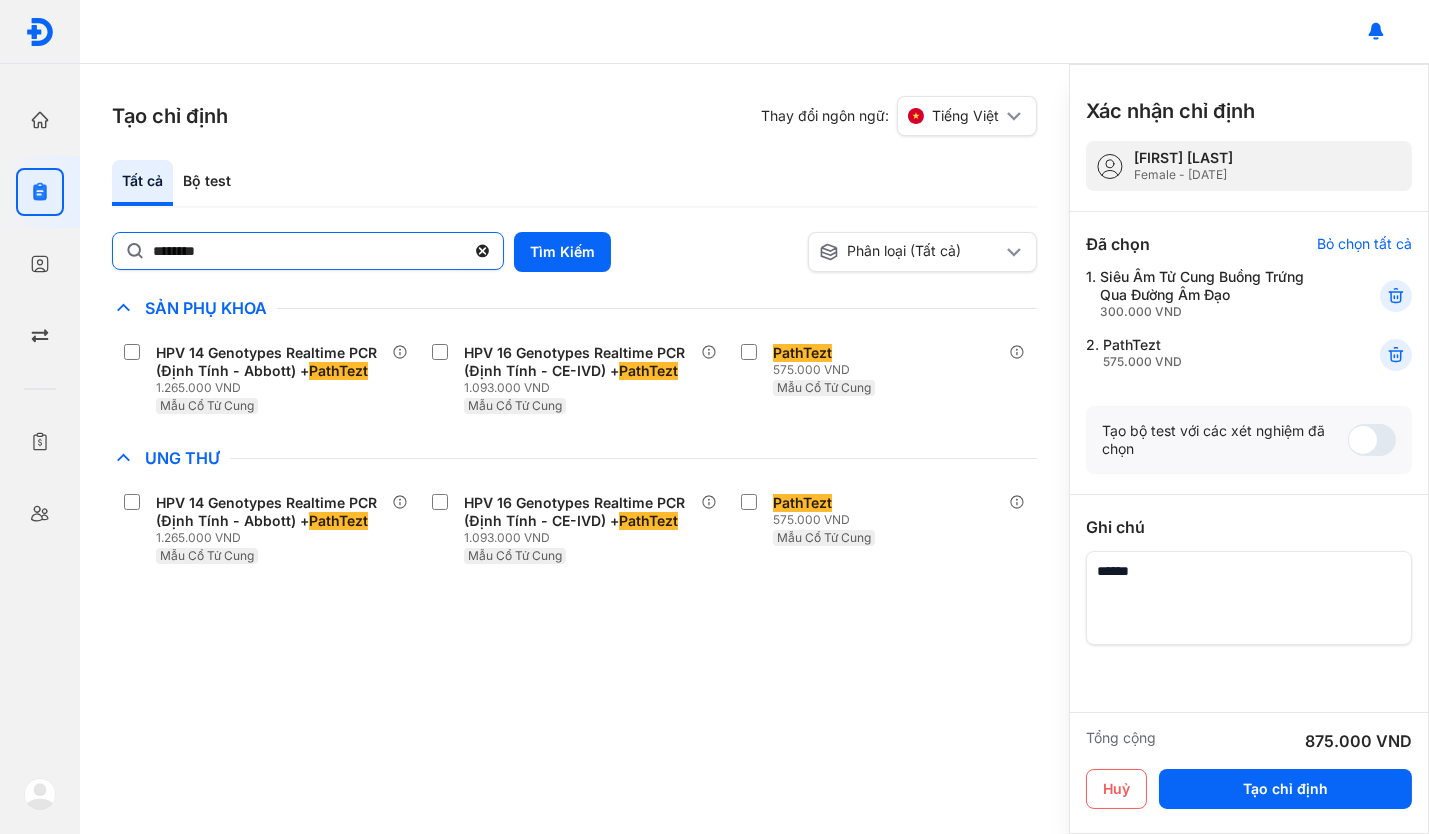 click on "********" 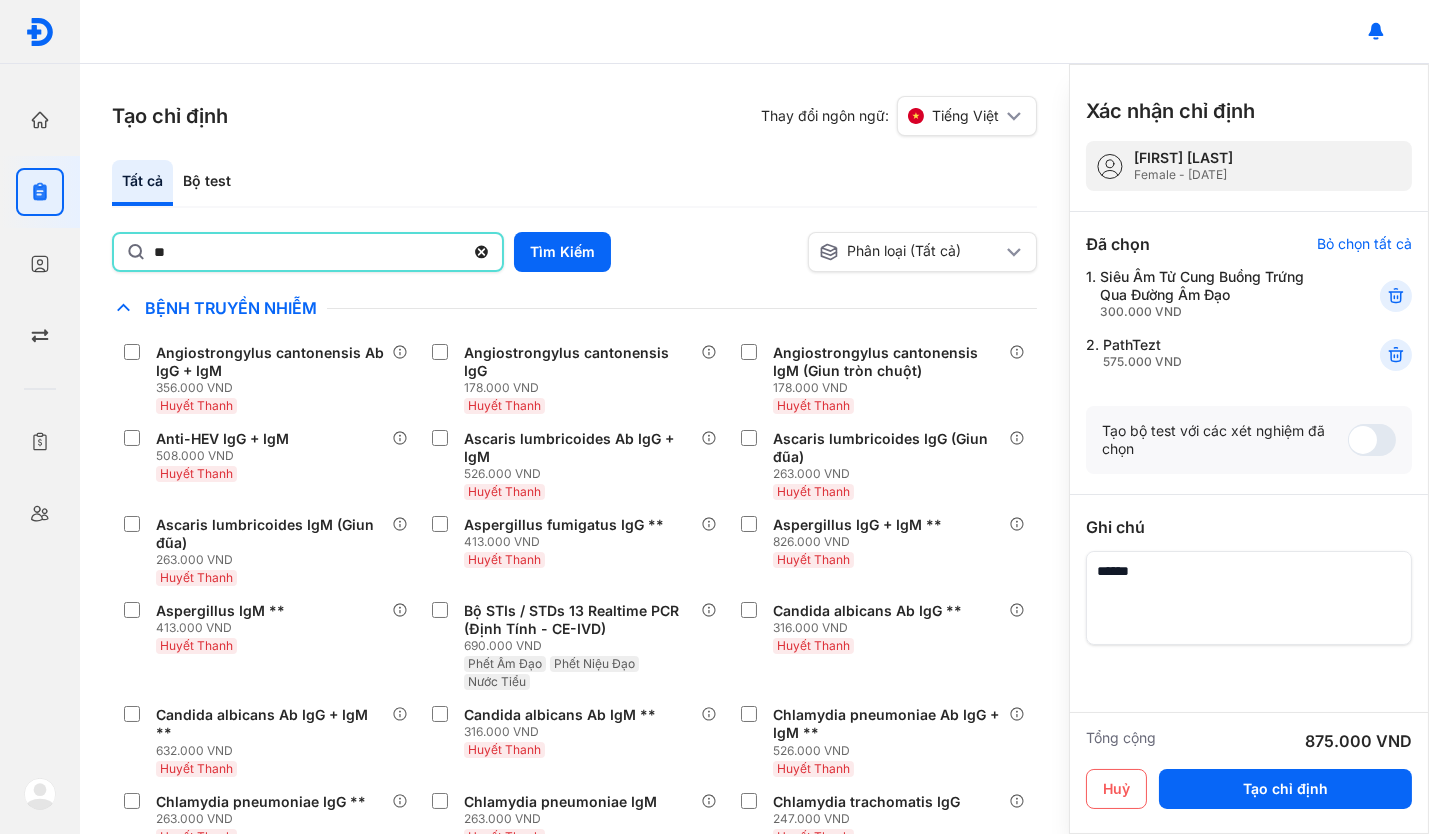 type on "***" 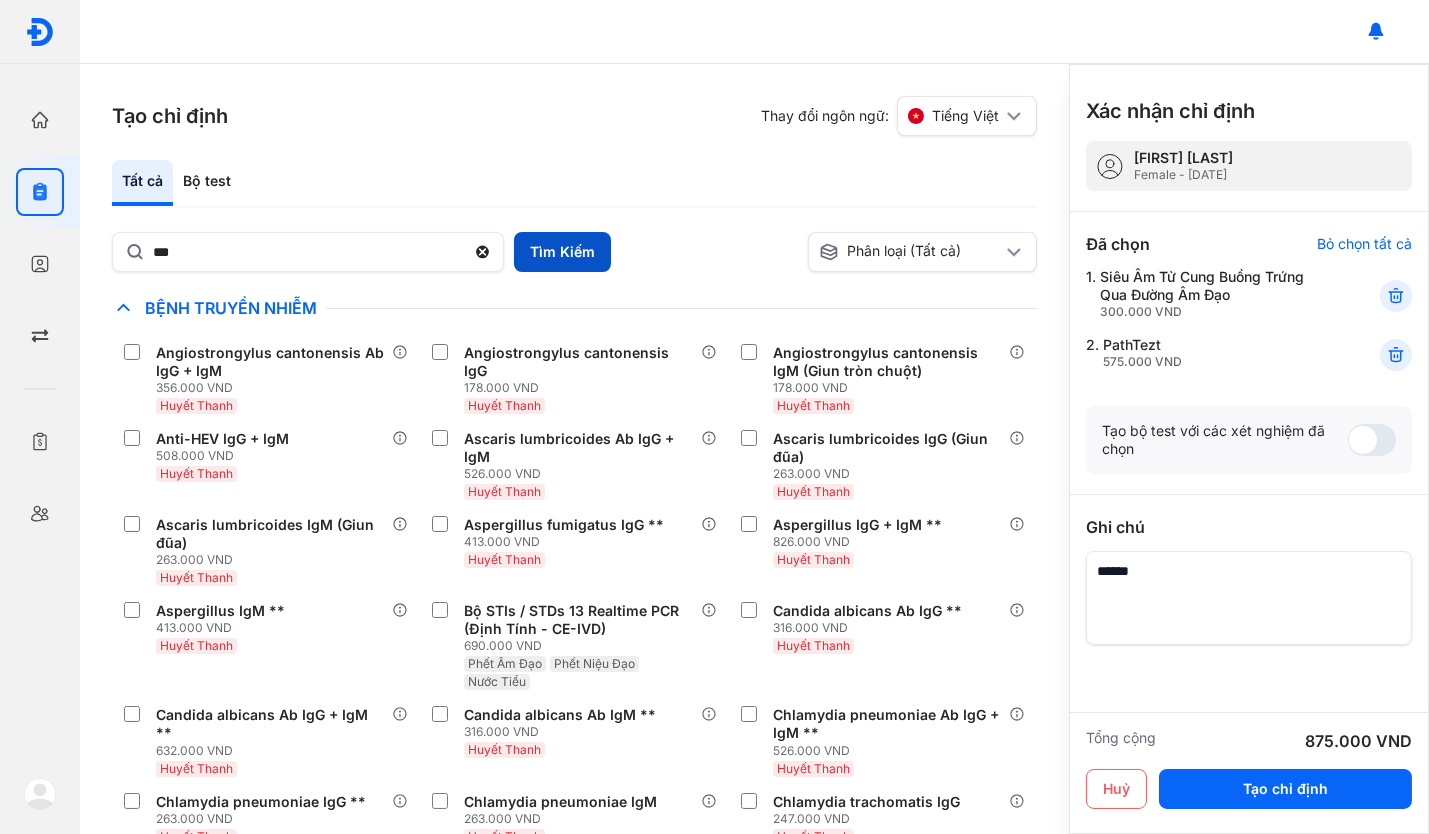 click on "Tìm Kiếm" at bounding box center [562, 252] 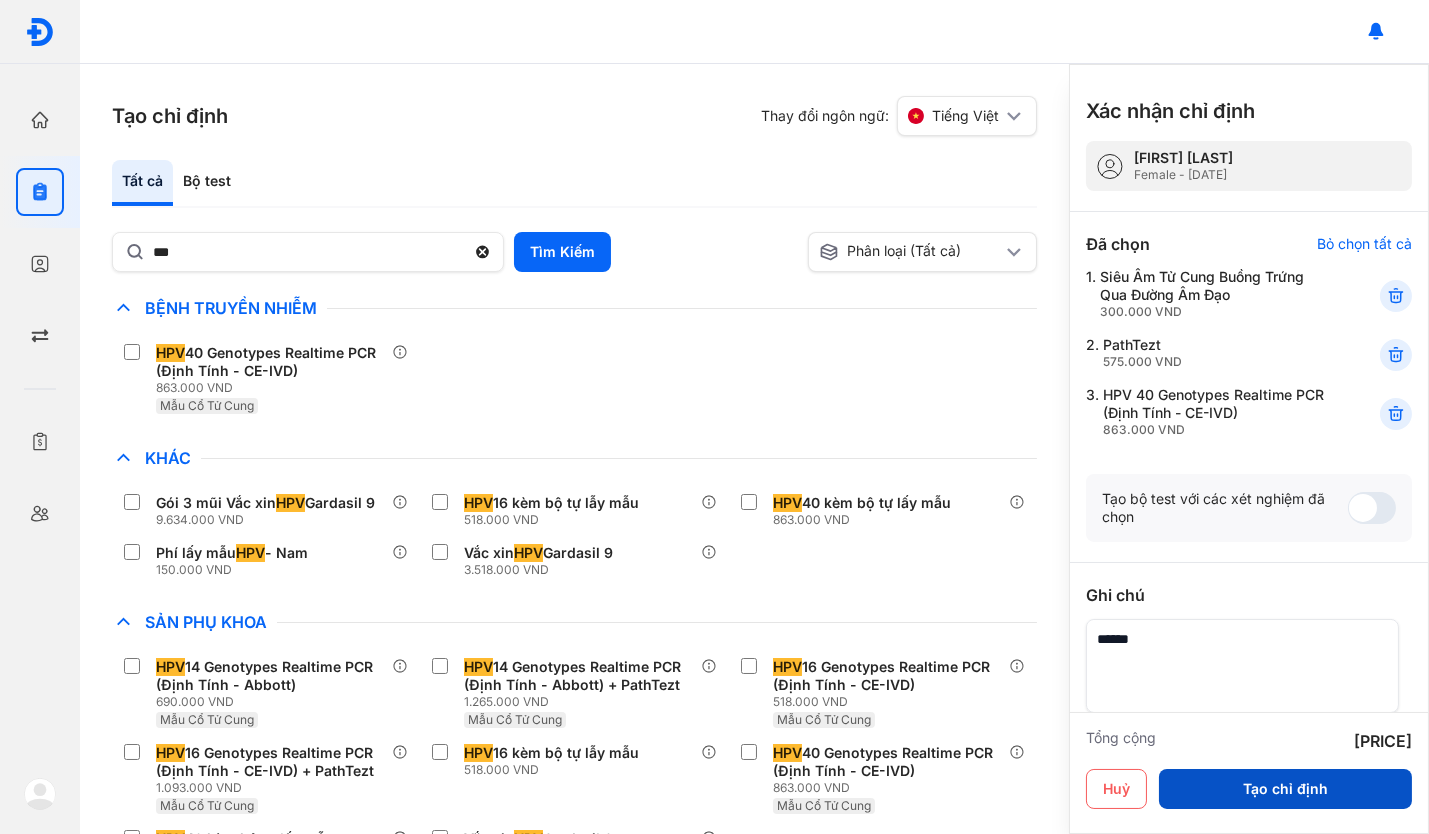 click on "Tạo chỉ định" at bounding box center (1285, 789) 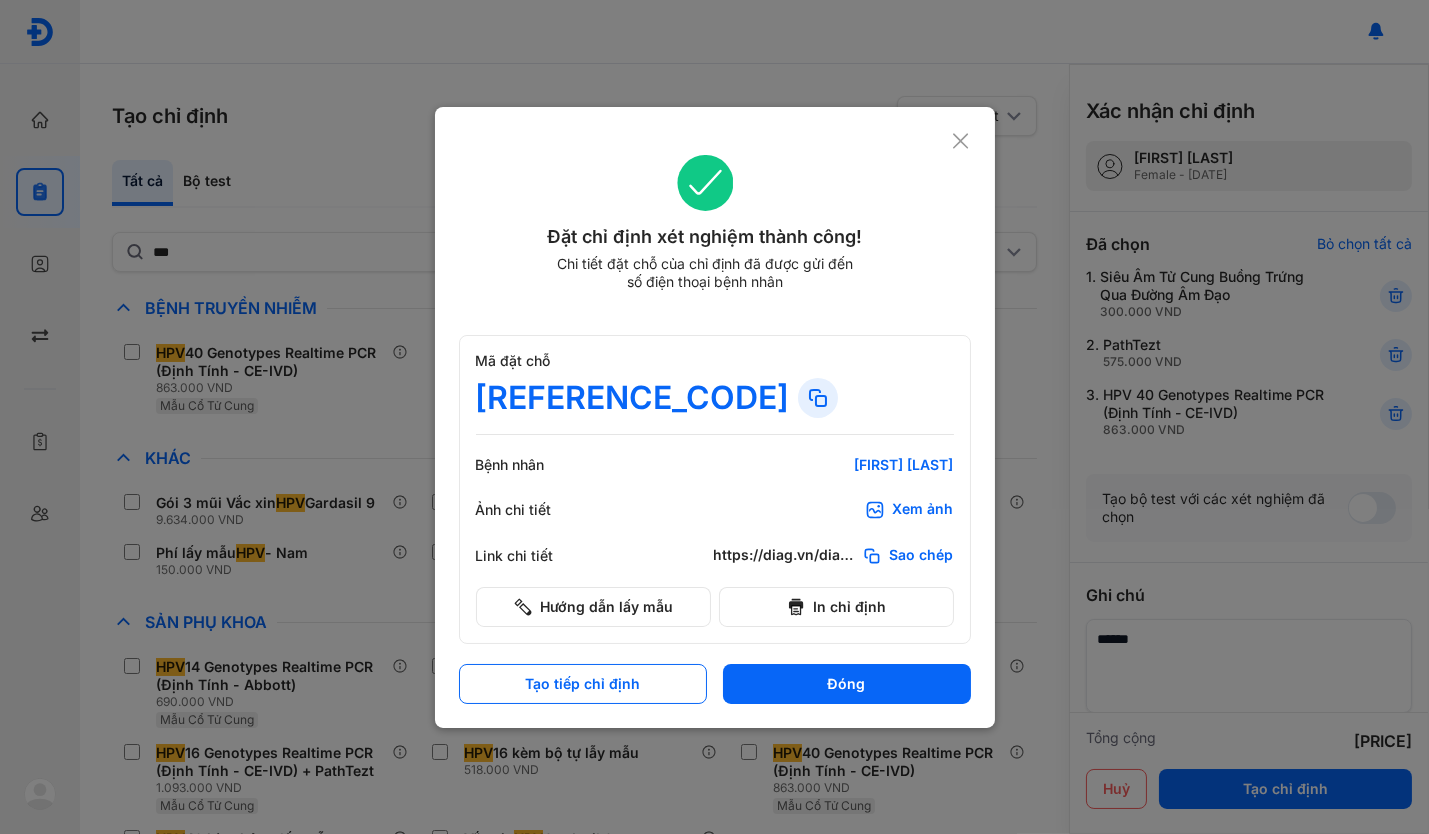 click 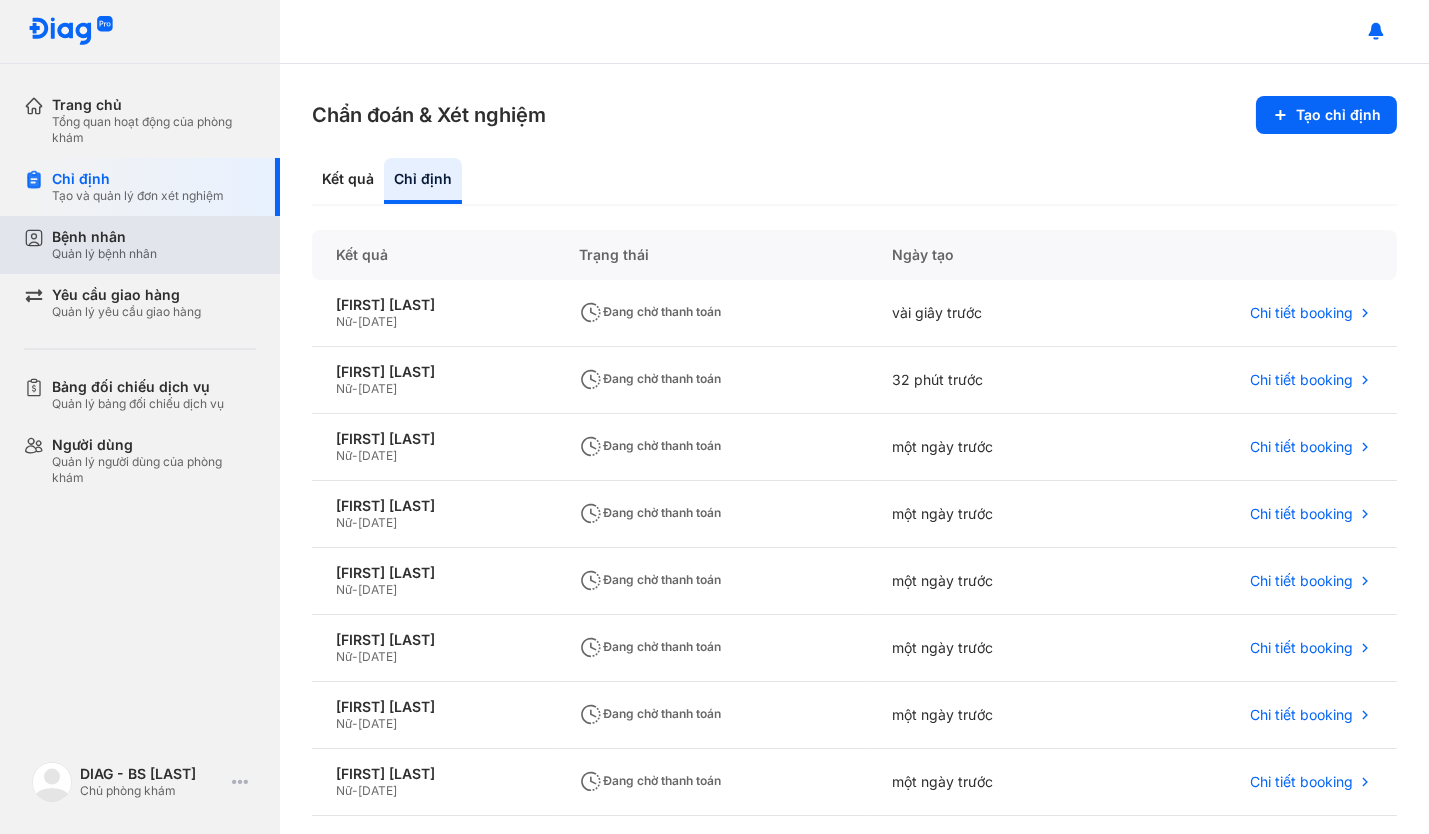 click on "Bệnh nhân Quản lý bệnh nhân" at bounding box center [152, 245] 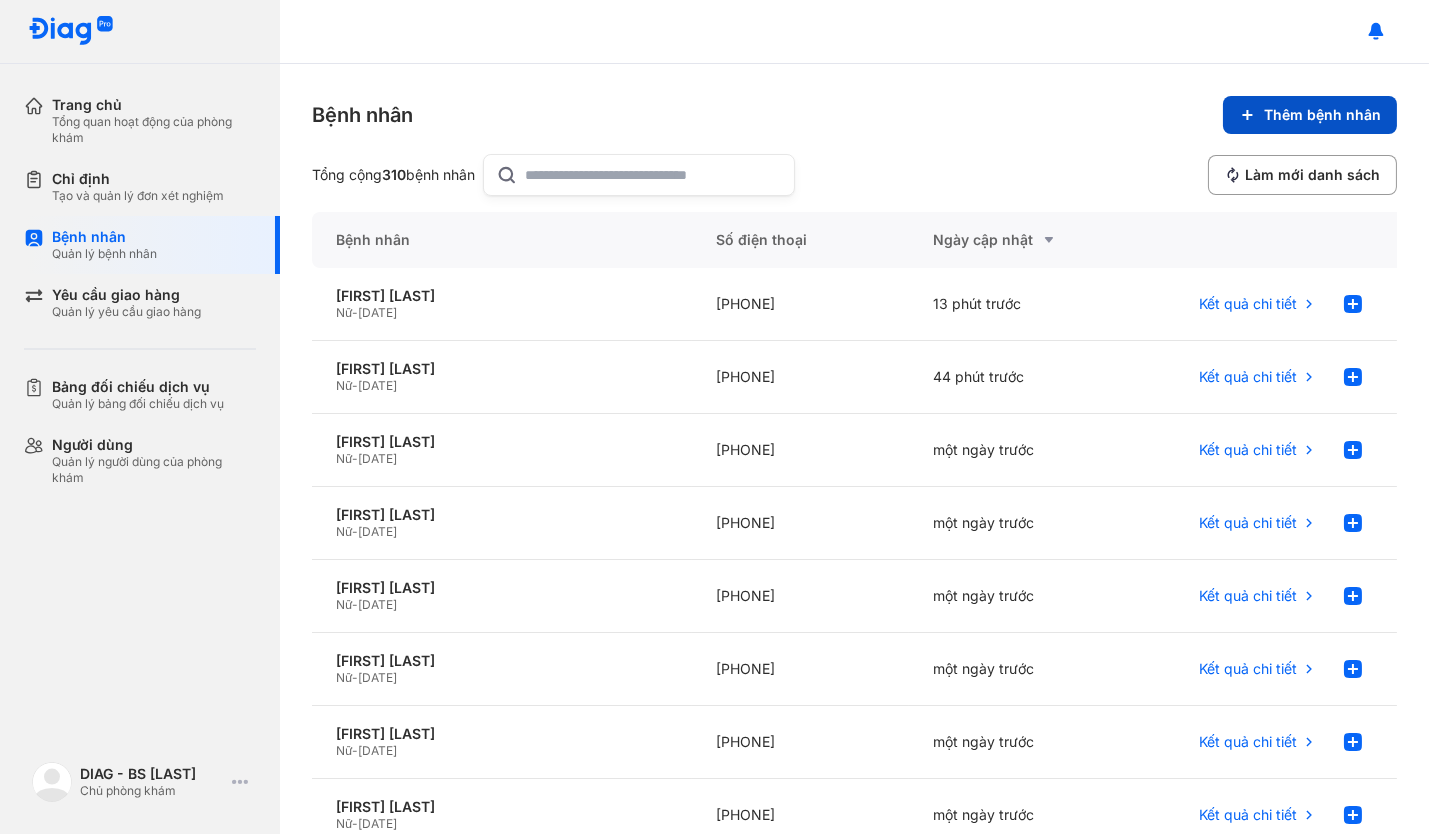 click on "Thêm bệnh nhân" 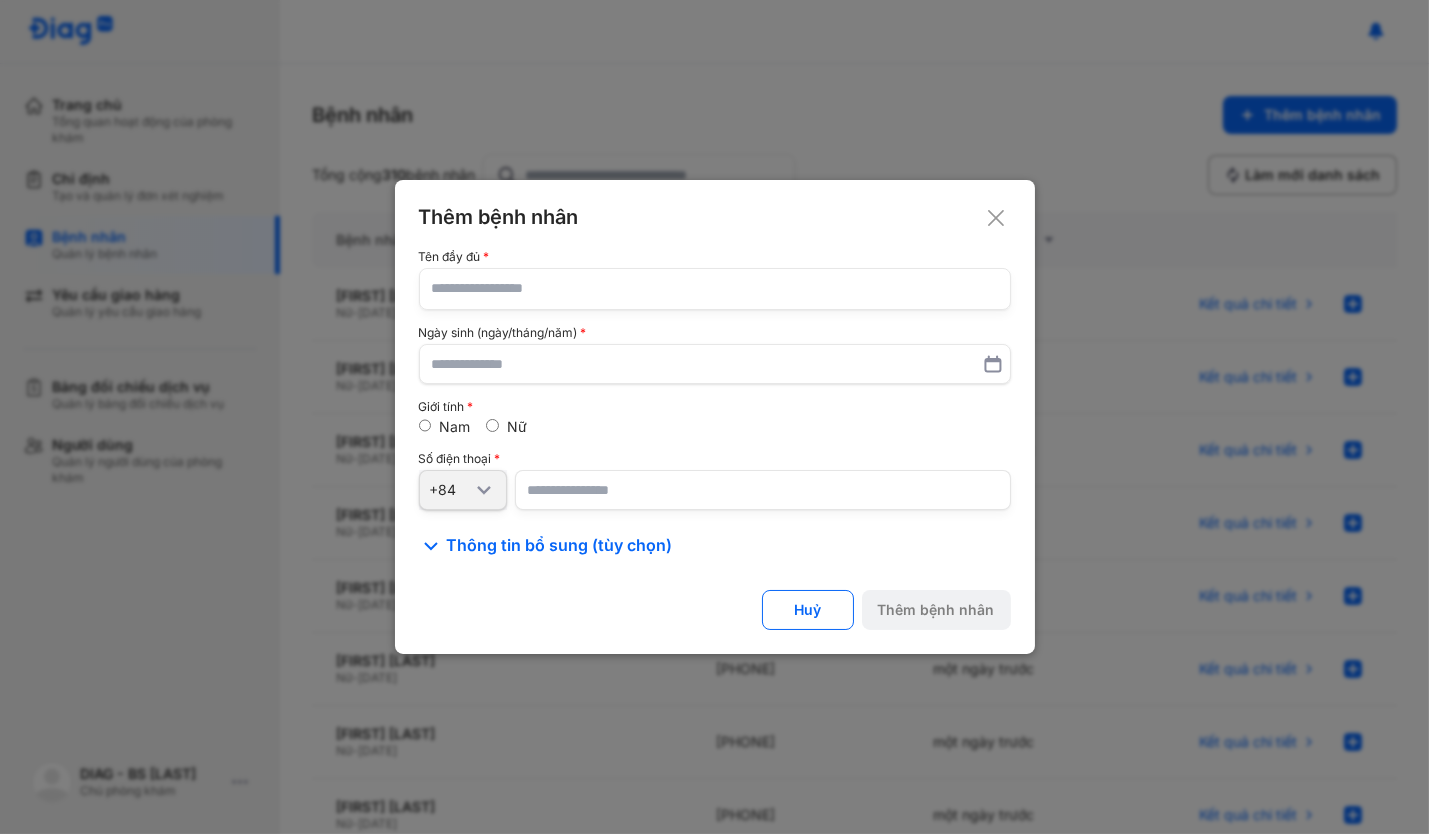 click 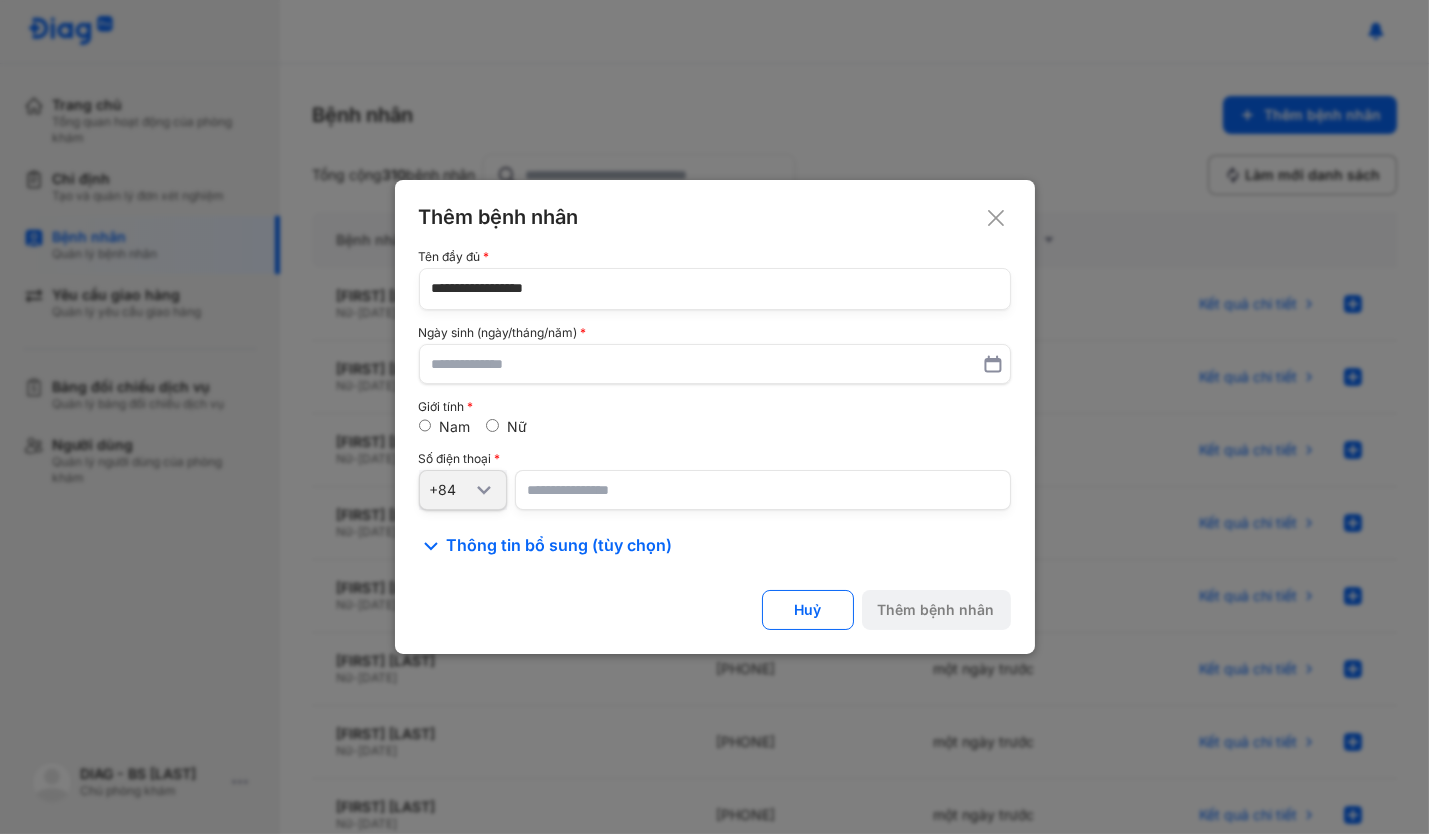 type on "**********" 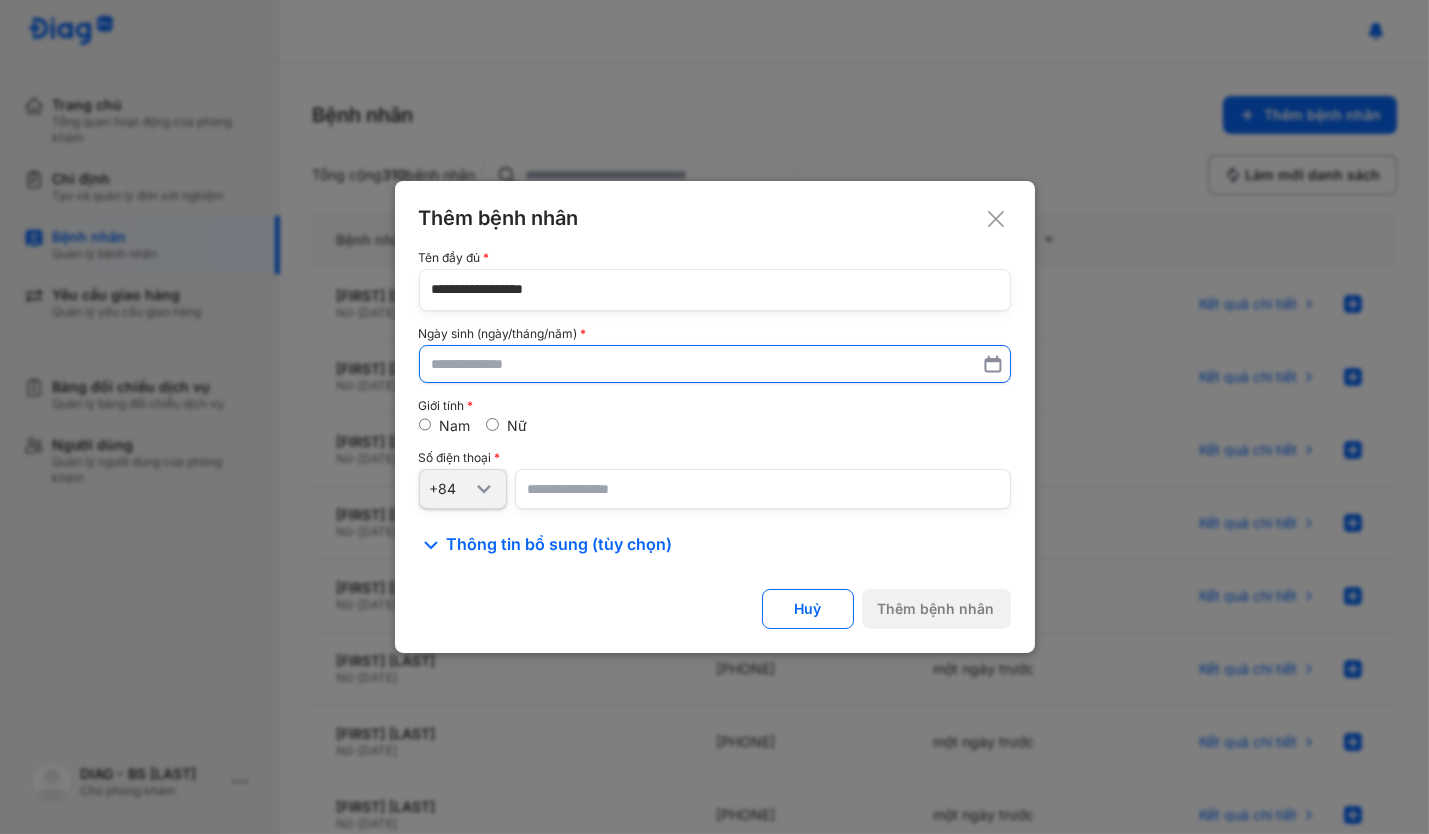 click at bounding box center [715, 364] 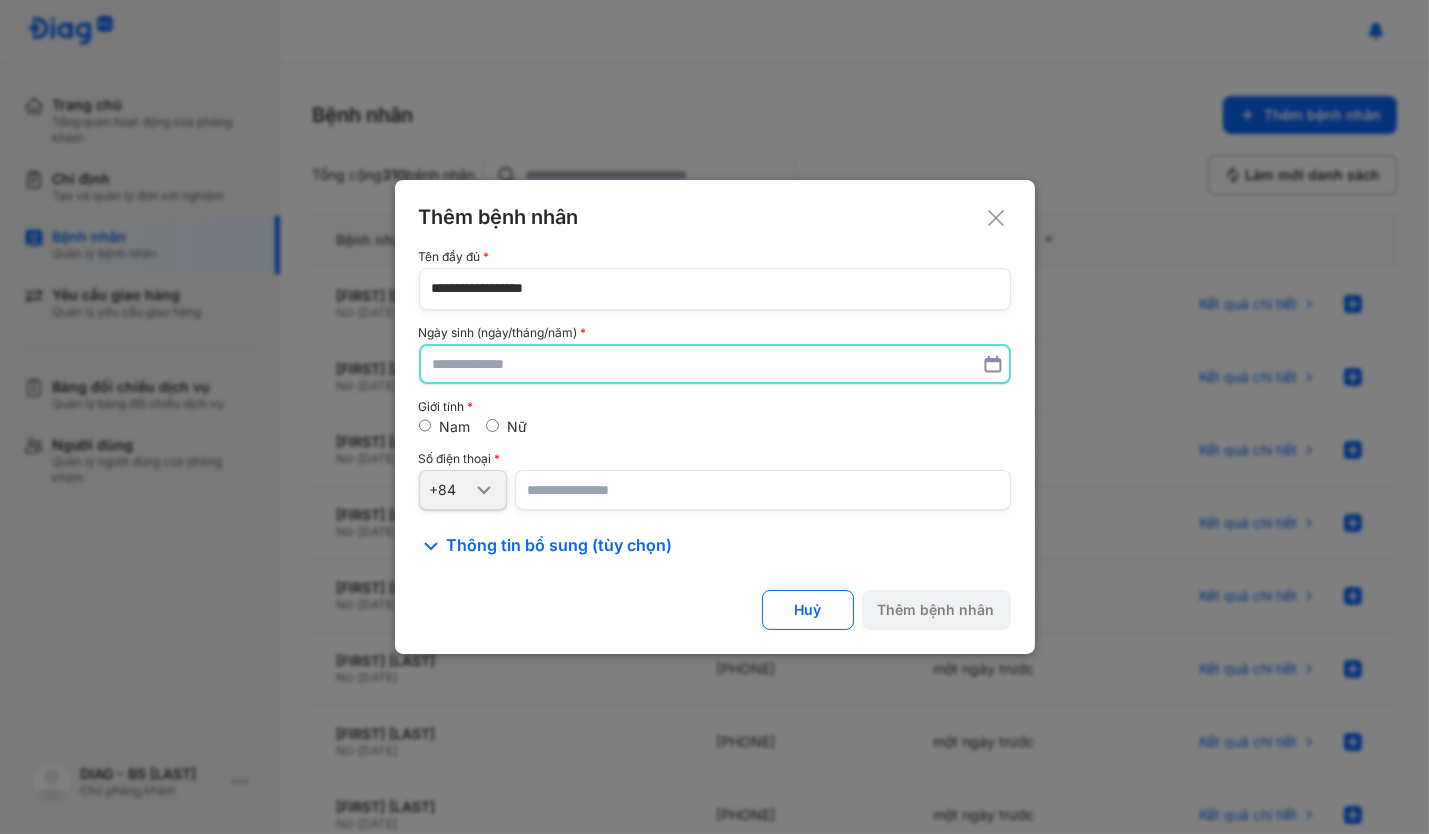 paste on "**********" 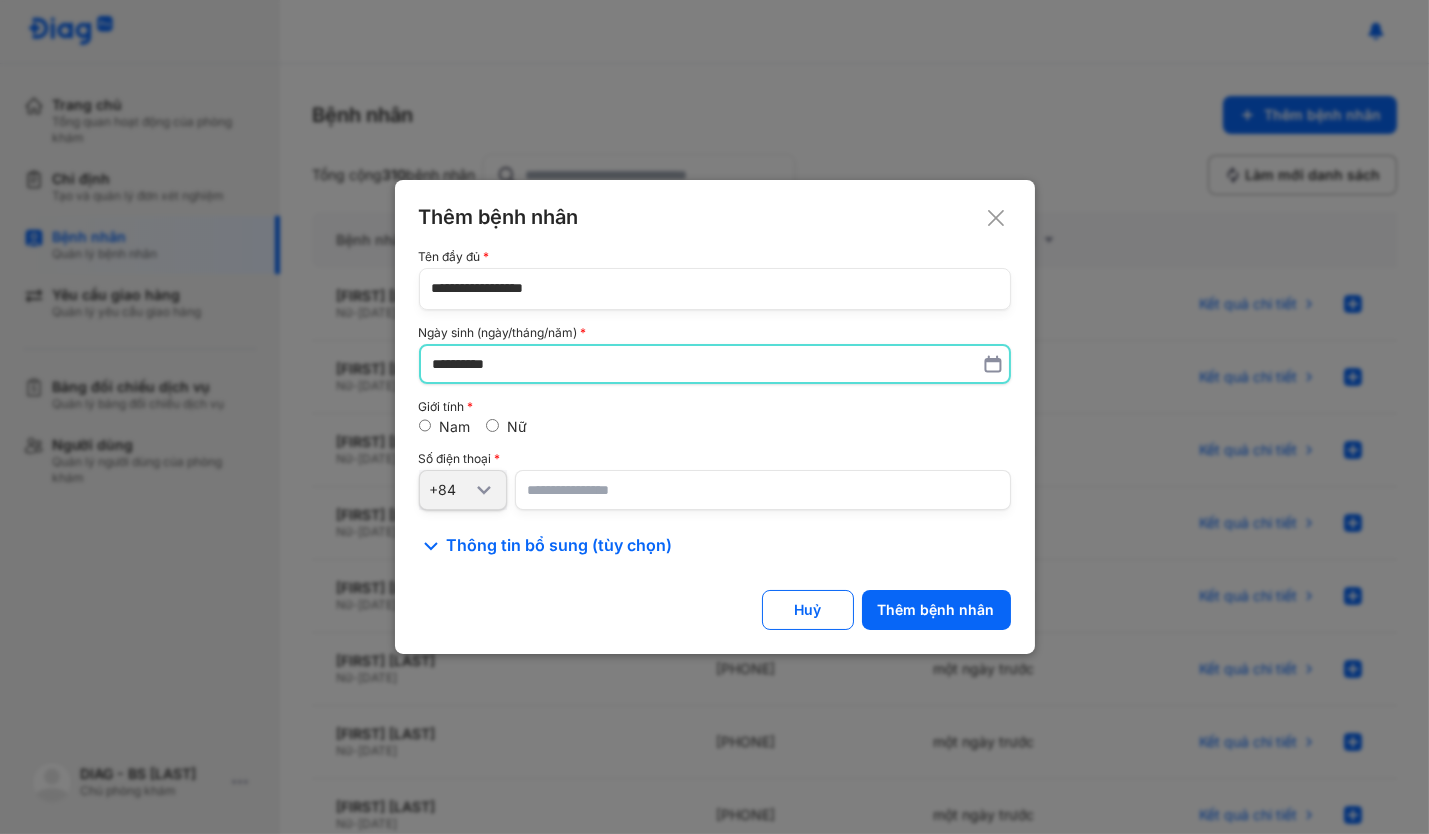 type on "**********" 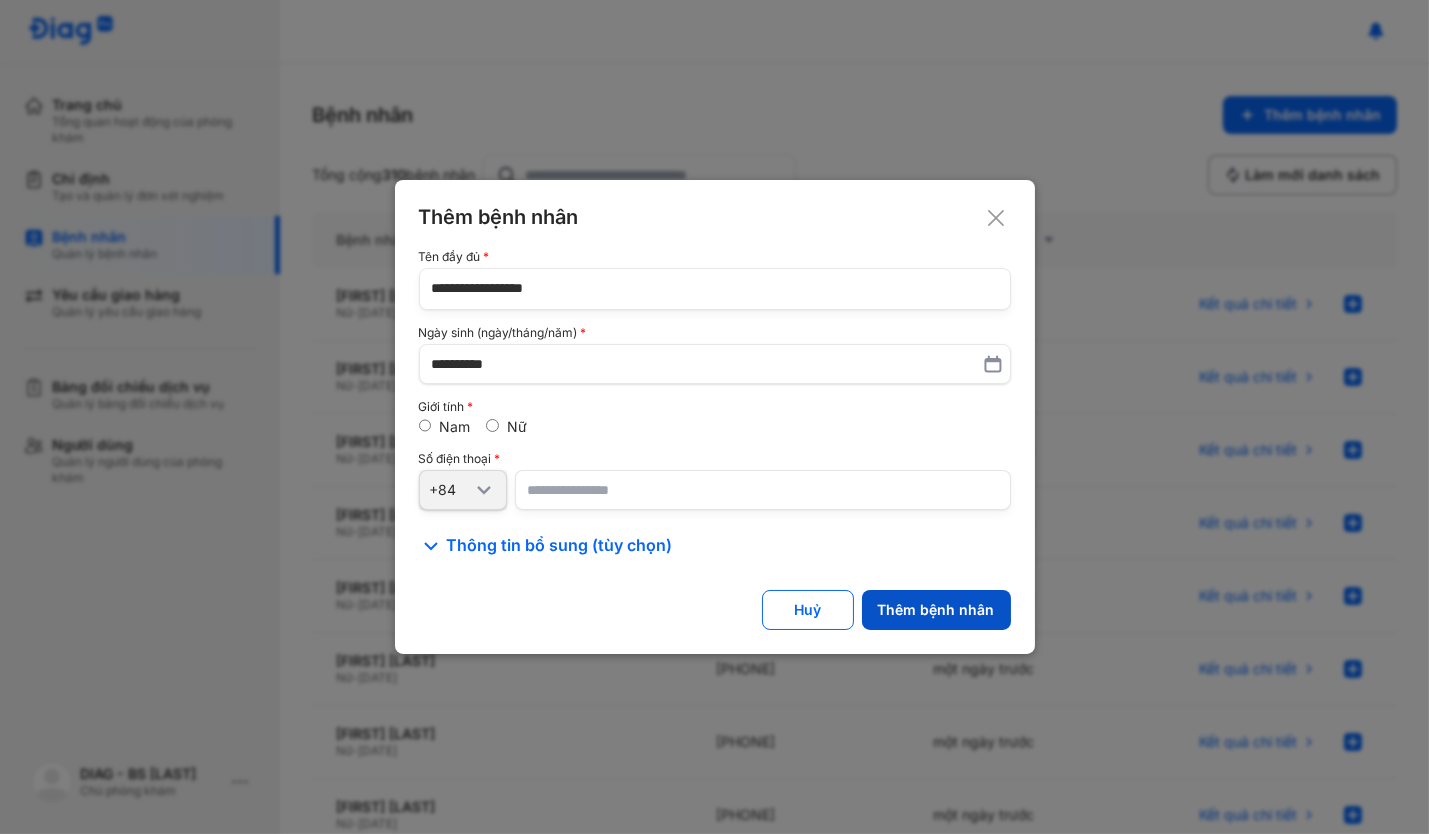 click on "Thêm bệnh nhân" 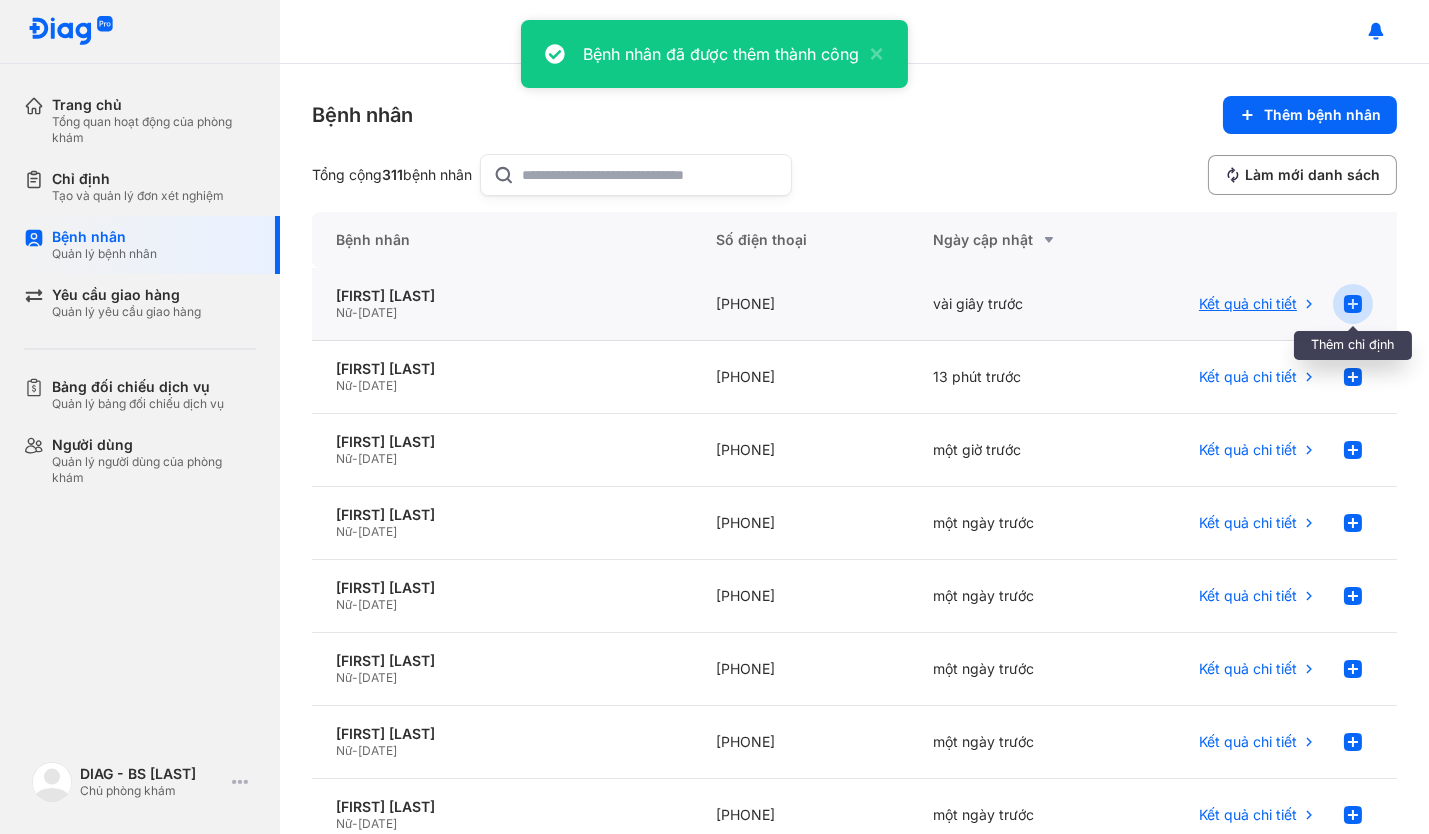 click 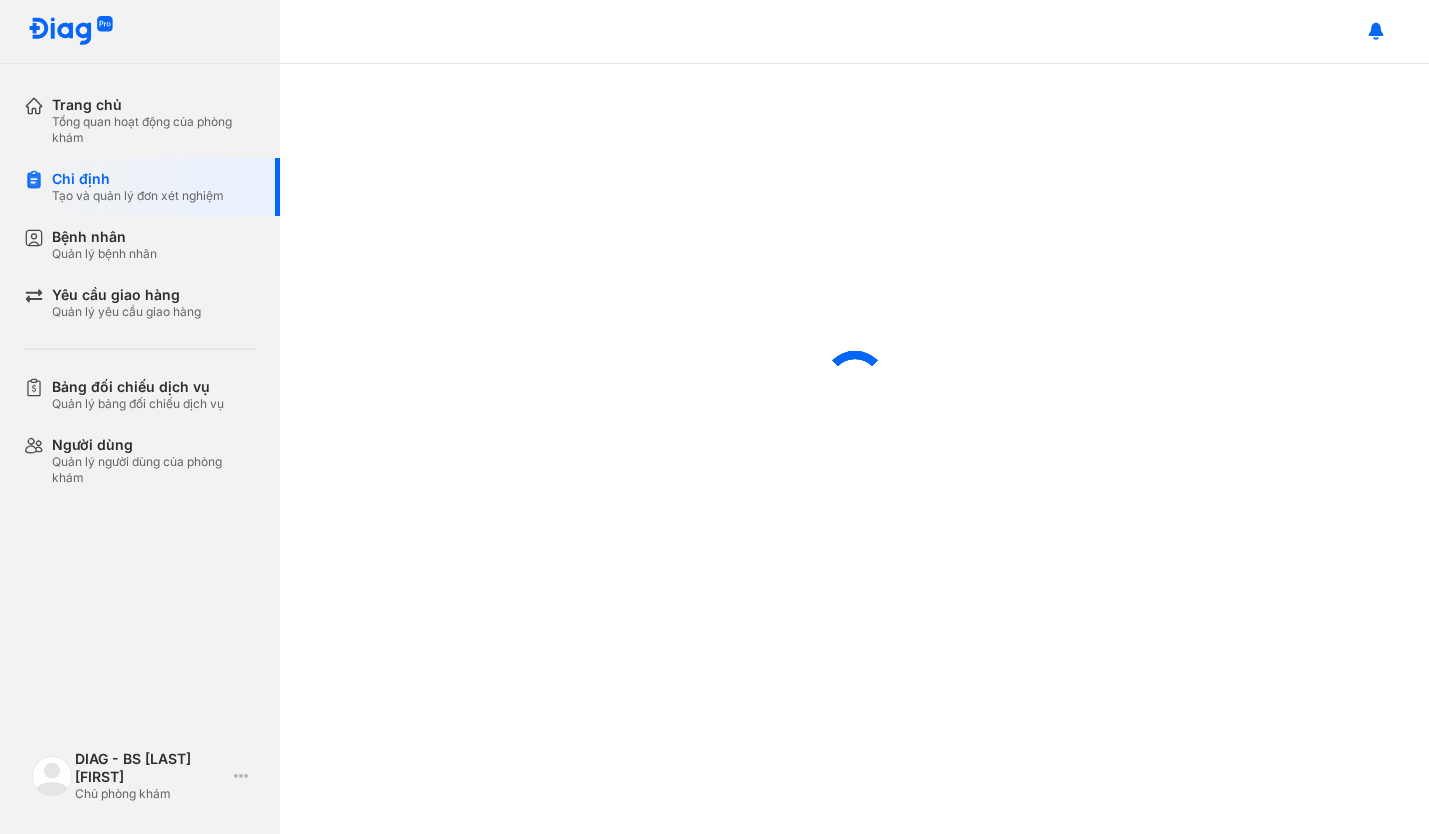 scroll, scrollTop: 0, scrollLeft: 0, axis: both 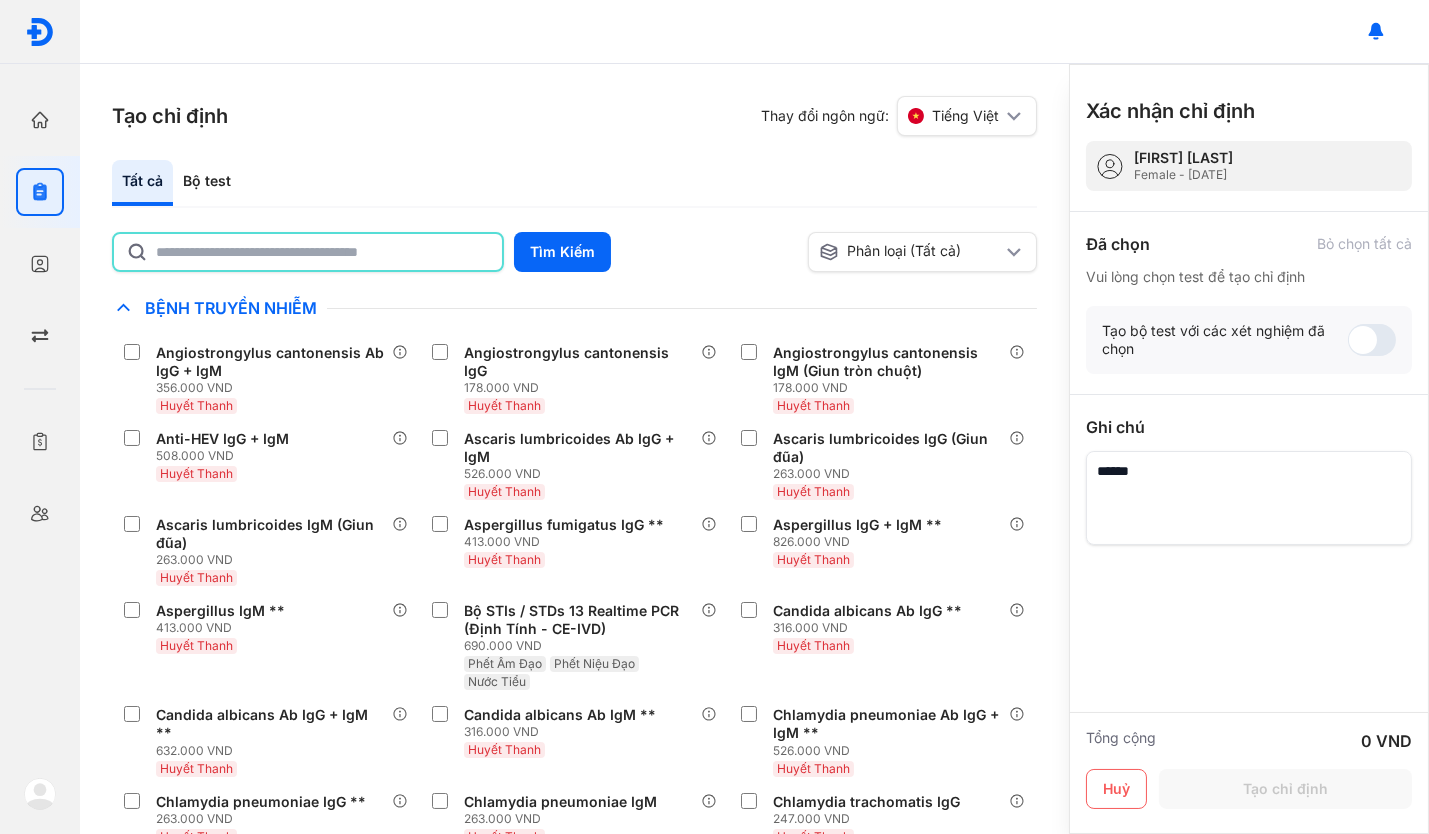 click 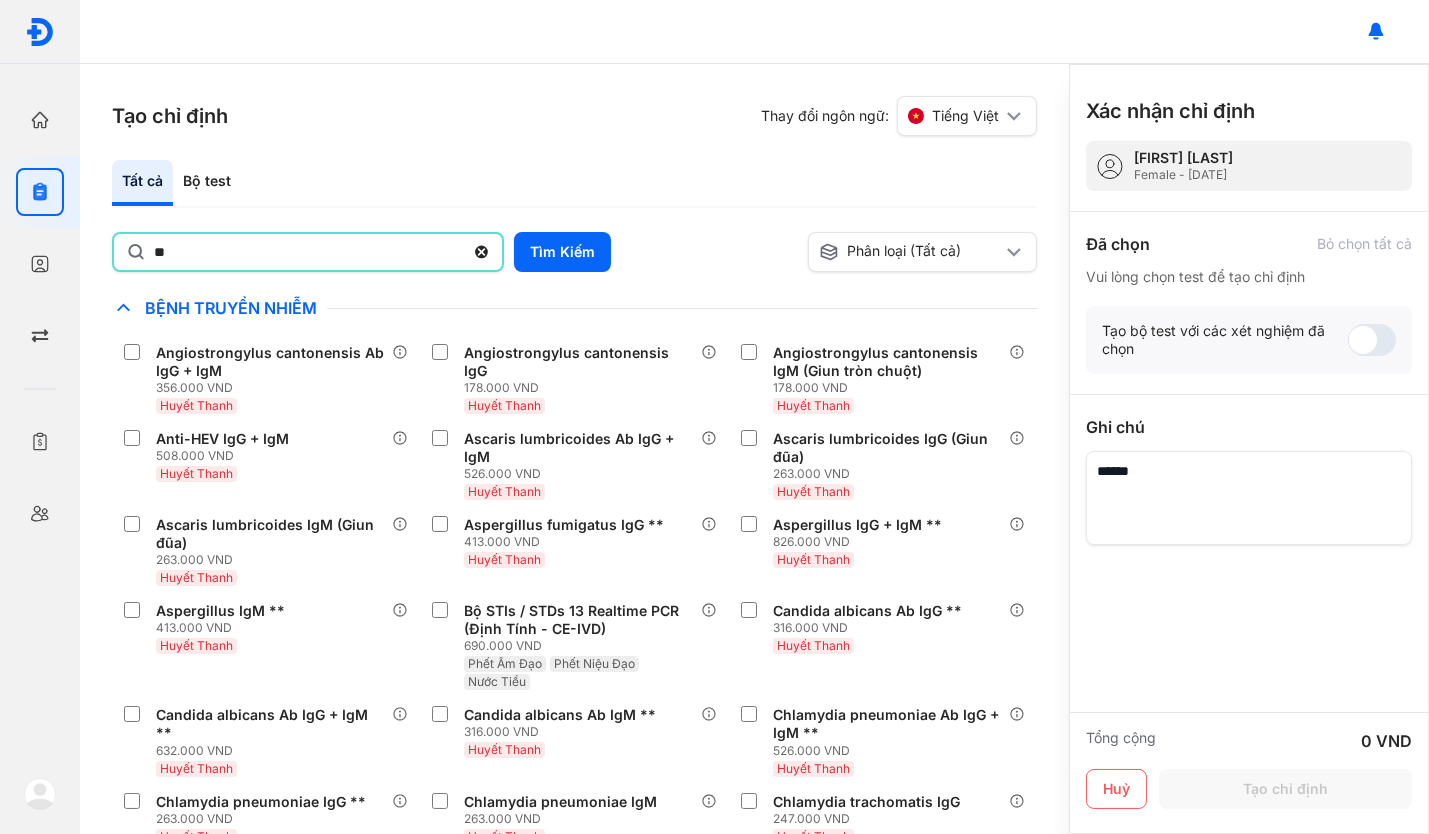 type on "********" 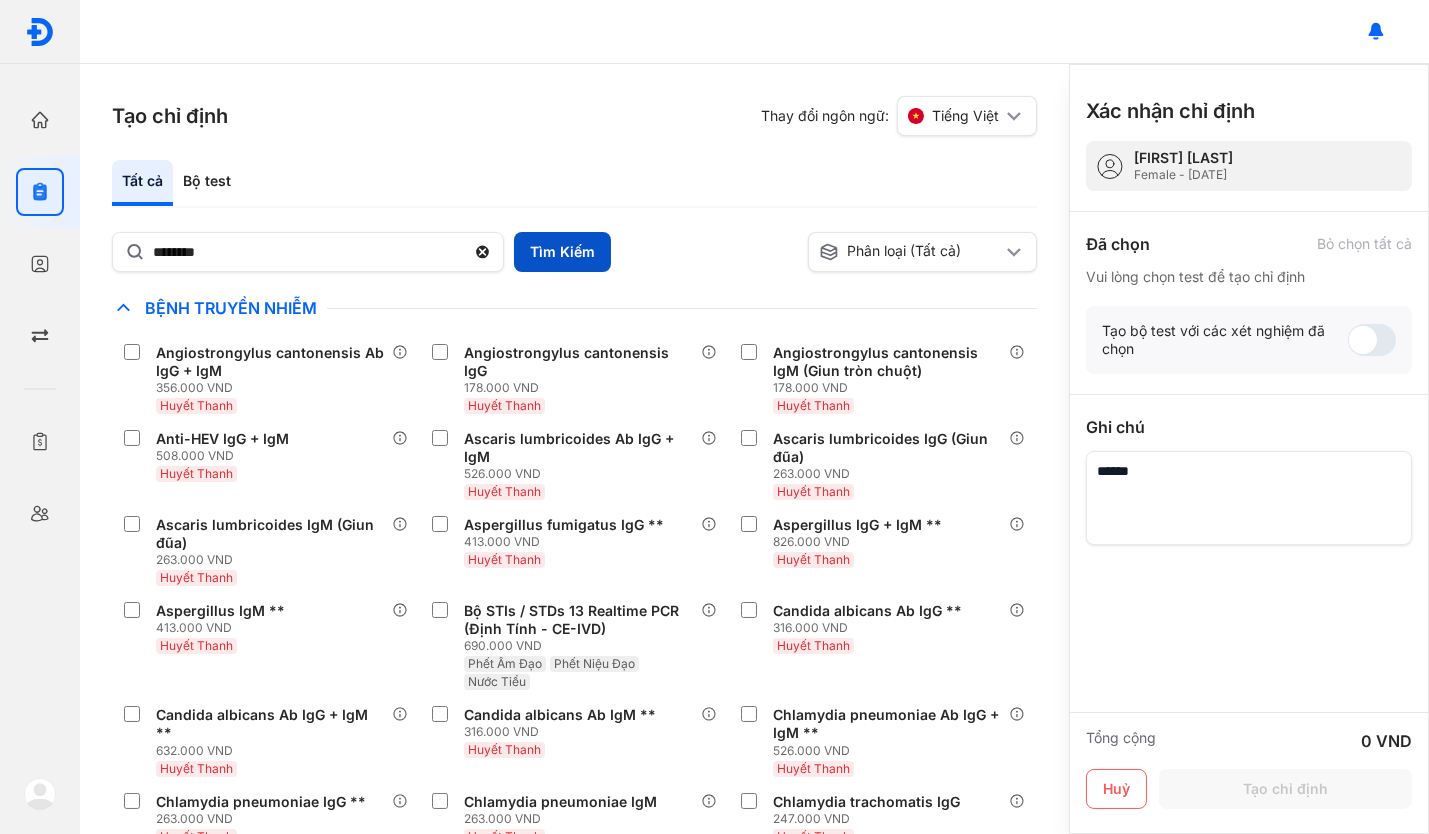 click on "Tìm Kiếm" at bounding box center (562, 252) 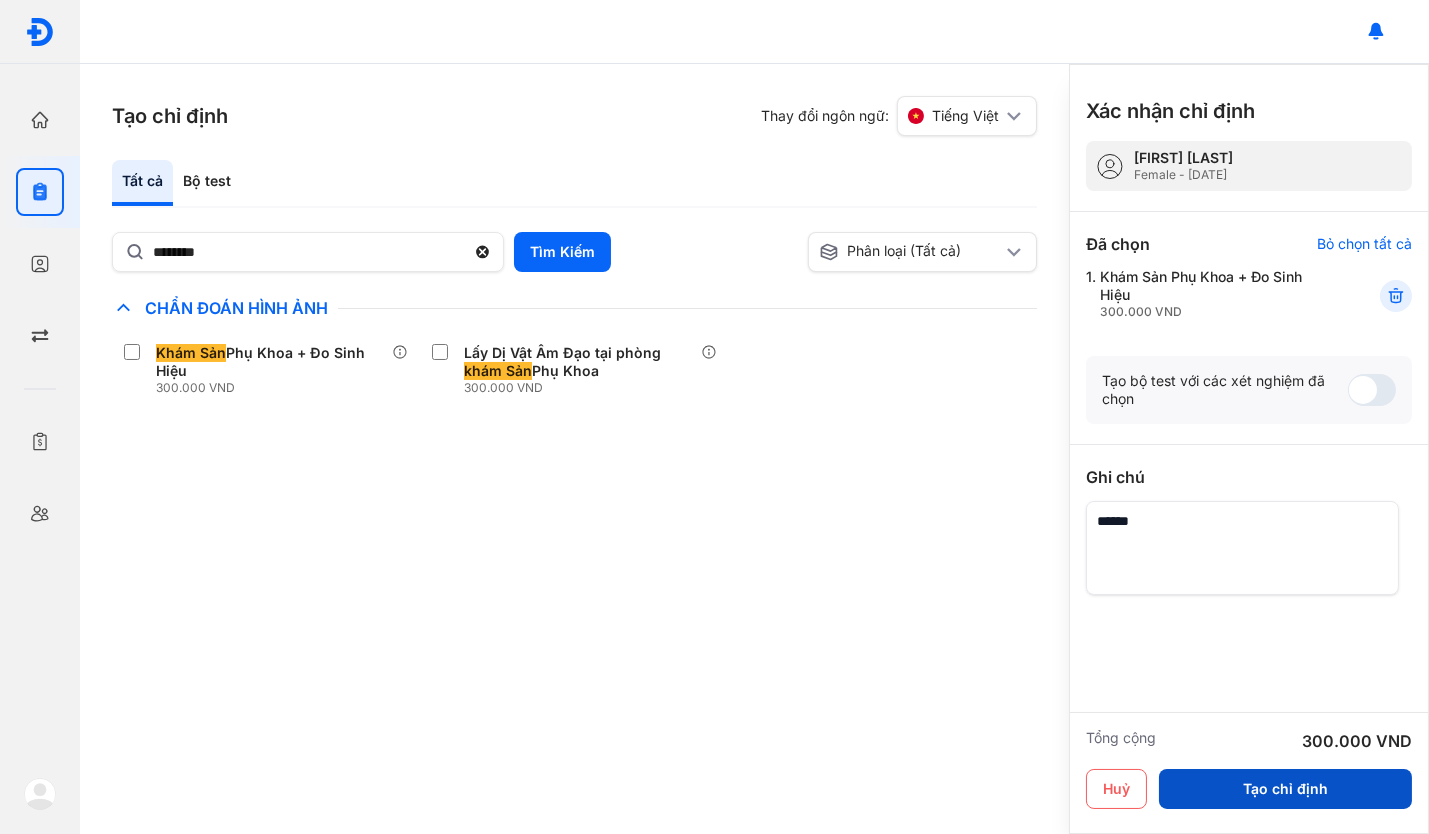 click on "Tạo chỉ định" at bounding box center [1285, 789] 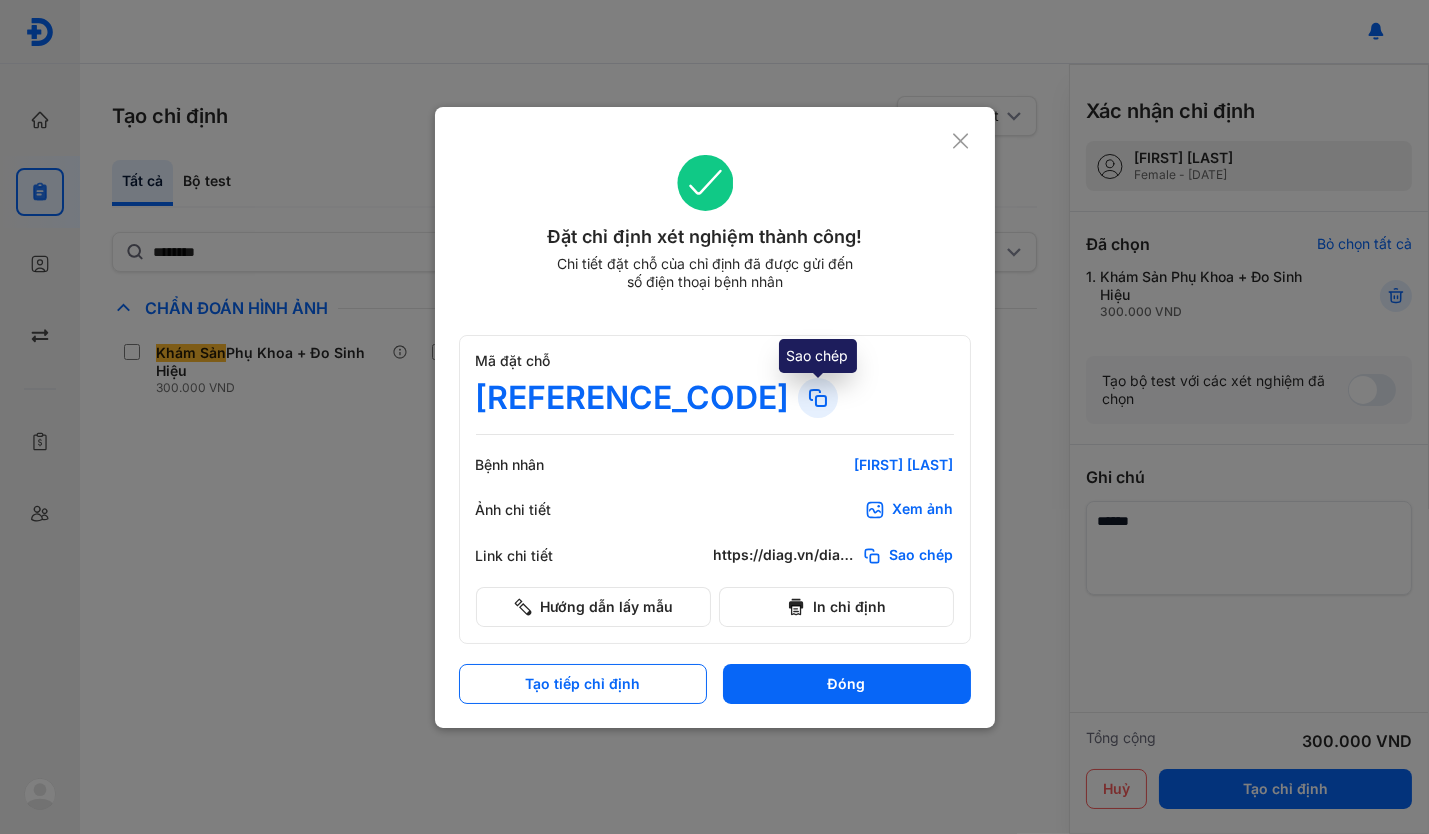 click 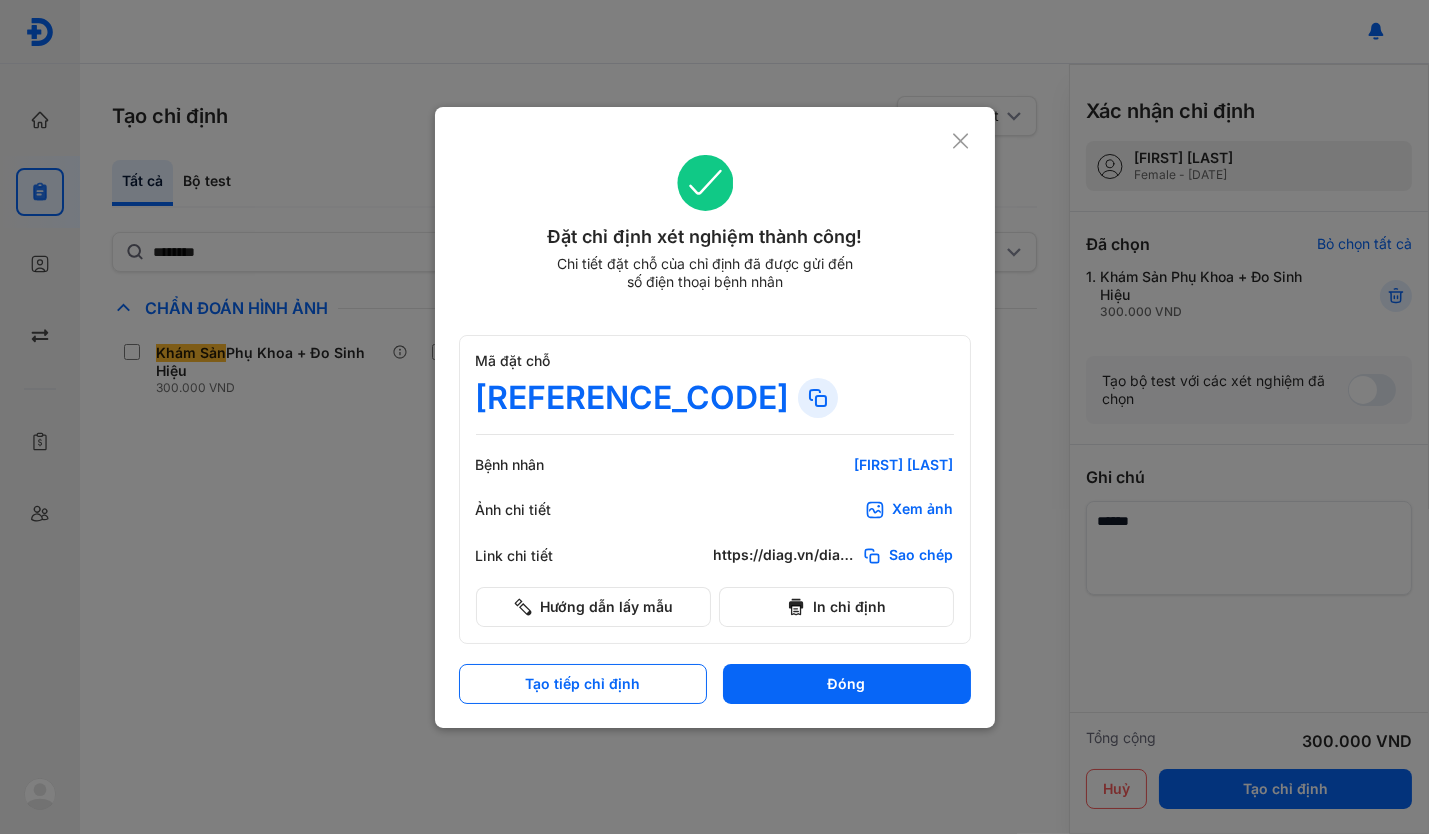 click 